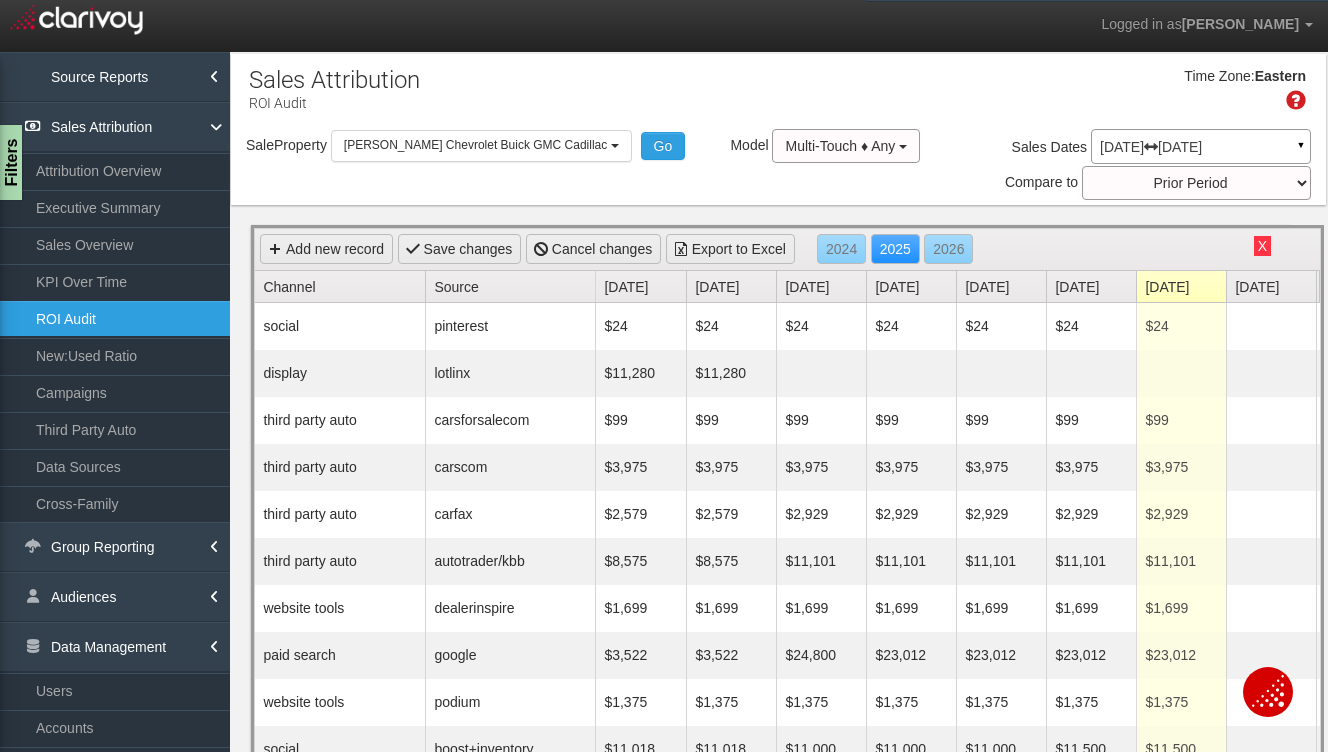 select on "object:28286" 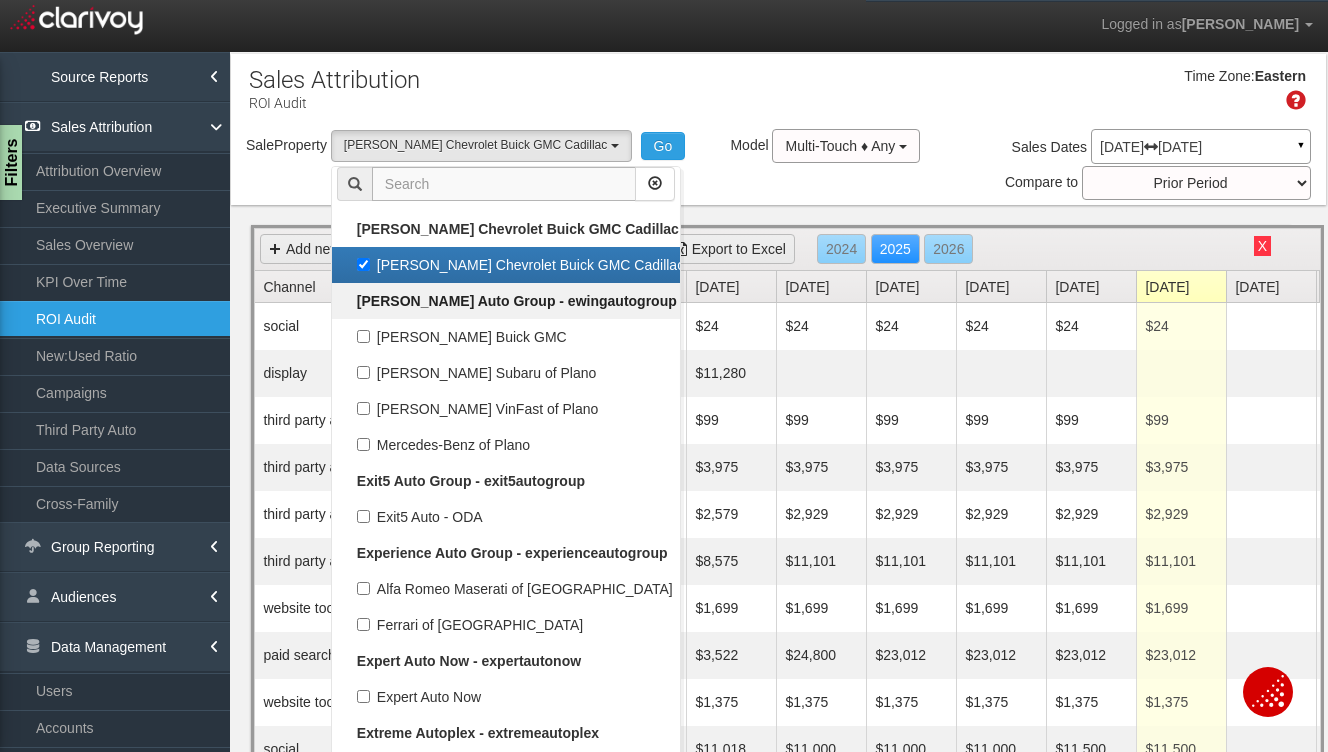 scroll, scrollTop: 0, scrollLeft: 231, axis: horizontal 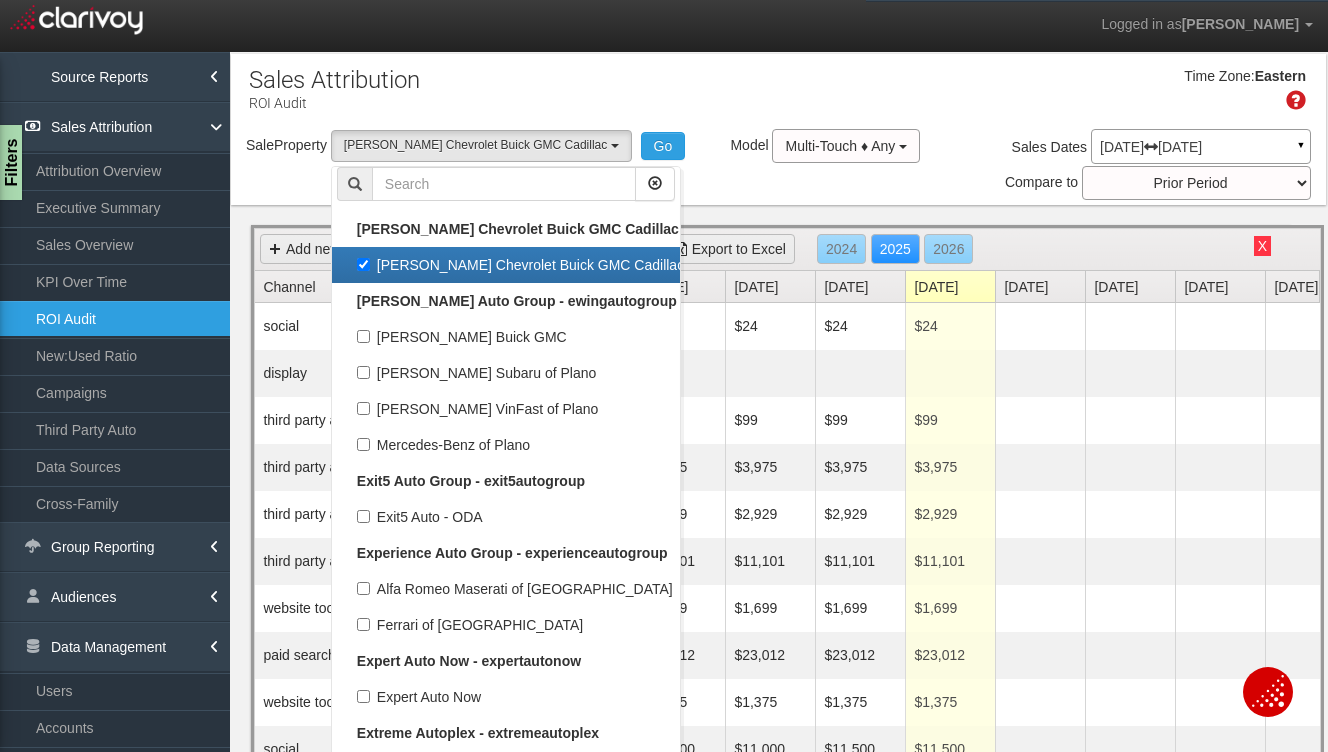click on "[PERSON_NAME] Chevrolet Buick GMC Cadillac" at bounding box center [506, 265] 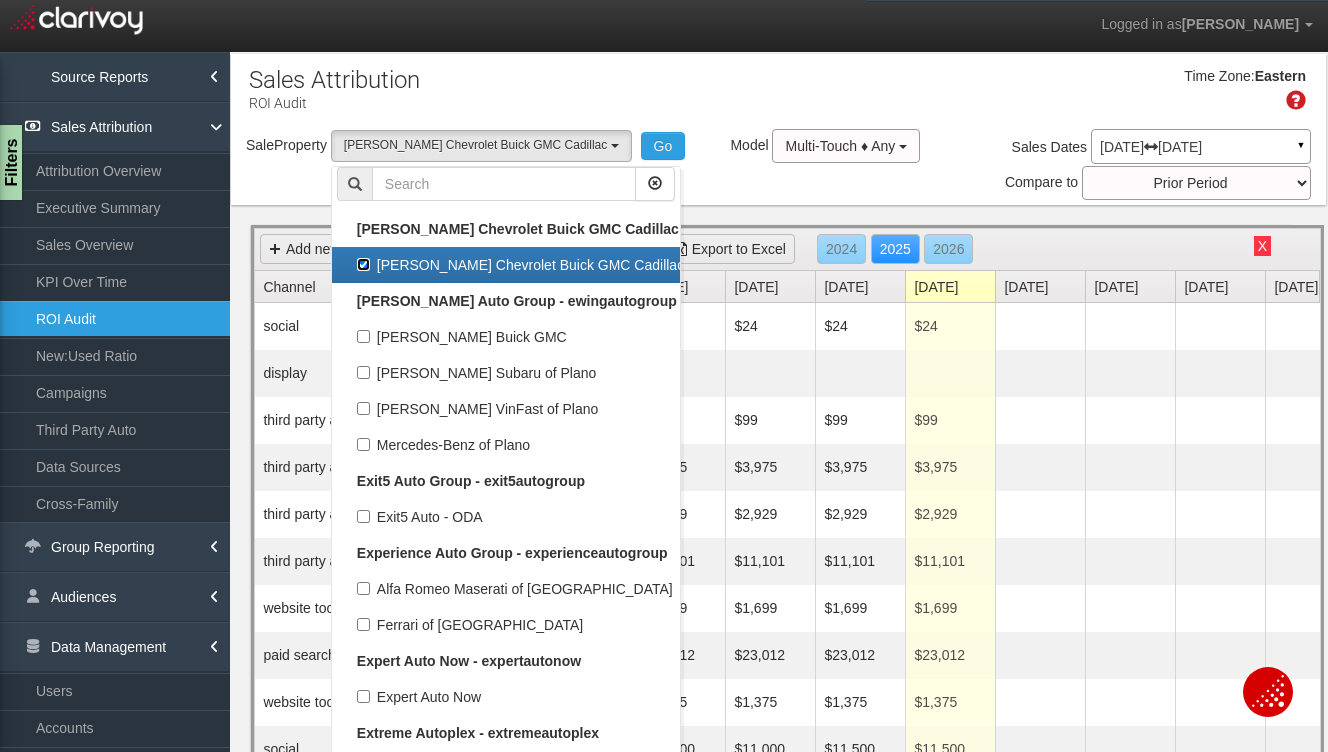 click on "[PERSON_NAME] Chevrolet Buick GMC Cadillac" at bounding box center [363, 264] 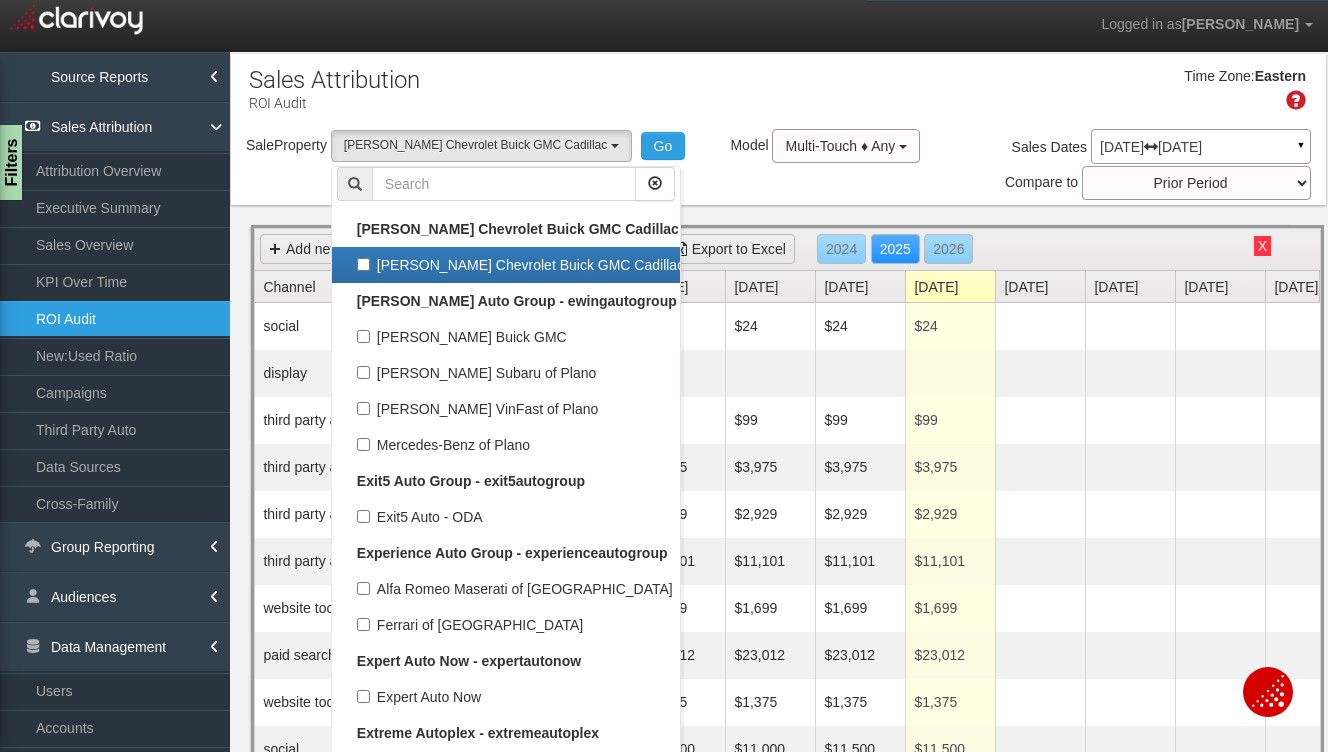 select 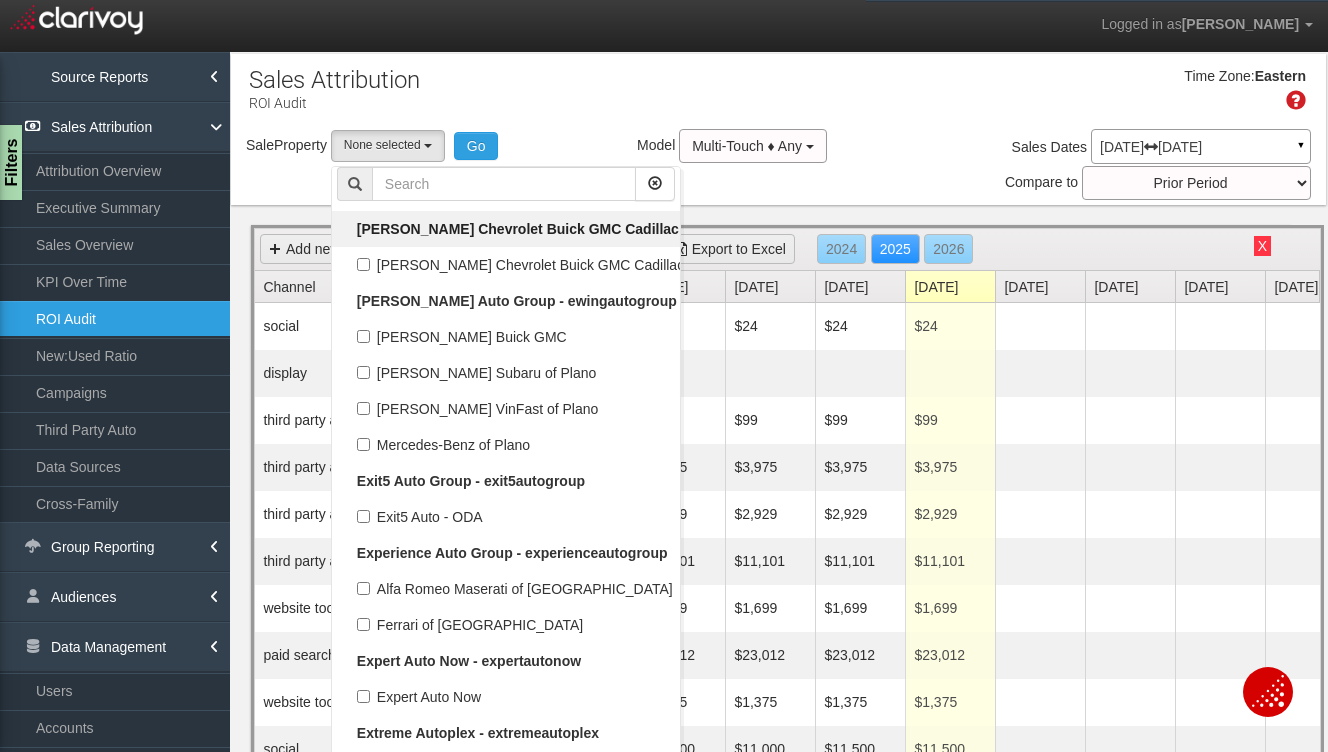 scroll, scrollTop: 20574, scrollLeft: 0, axis: vertical 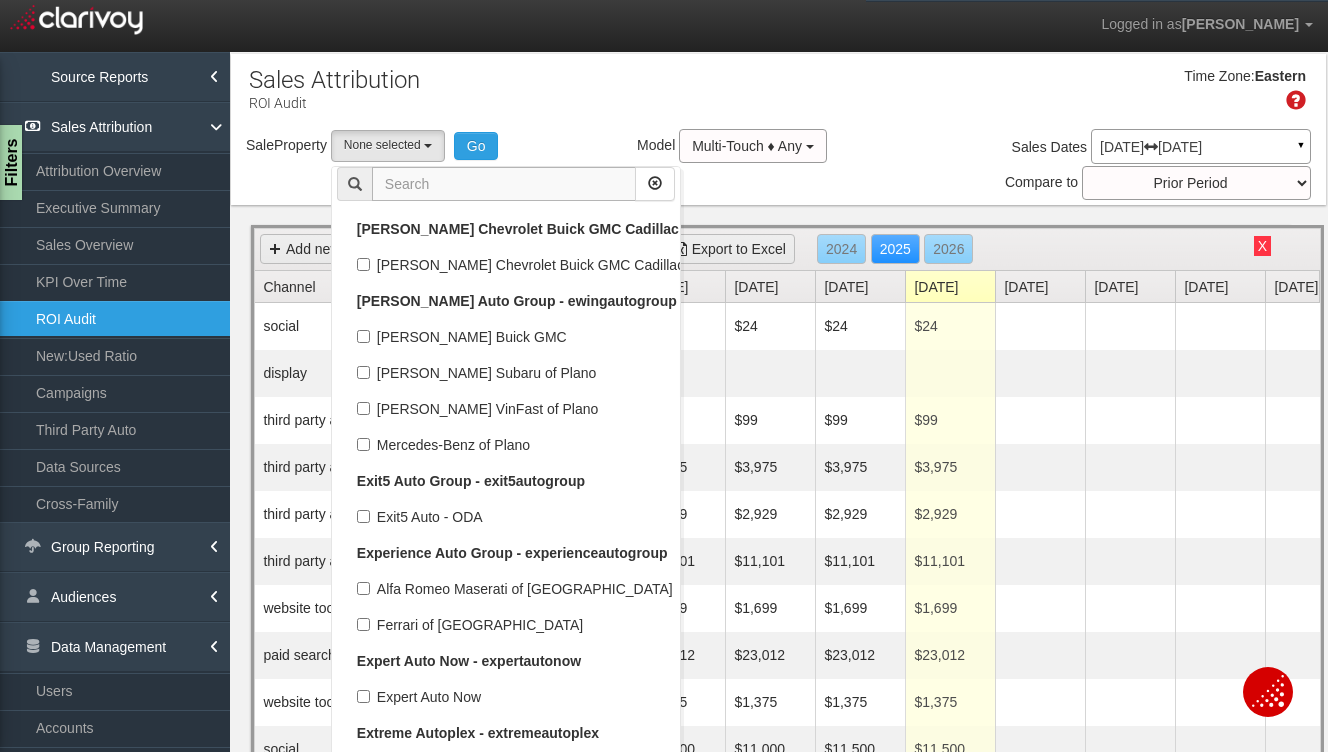 click at bounding box center (504, 184) 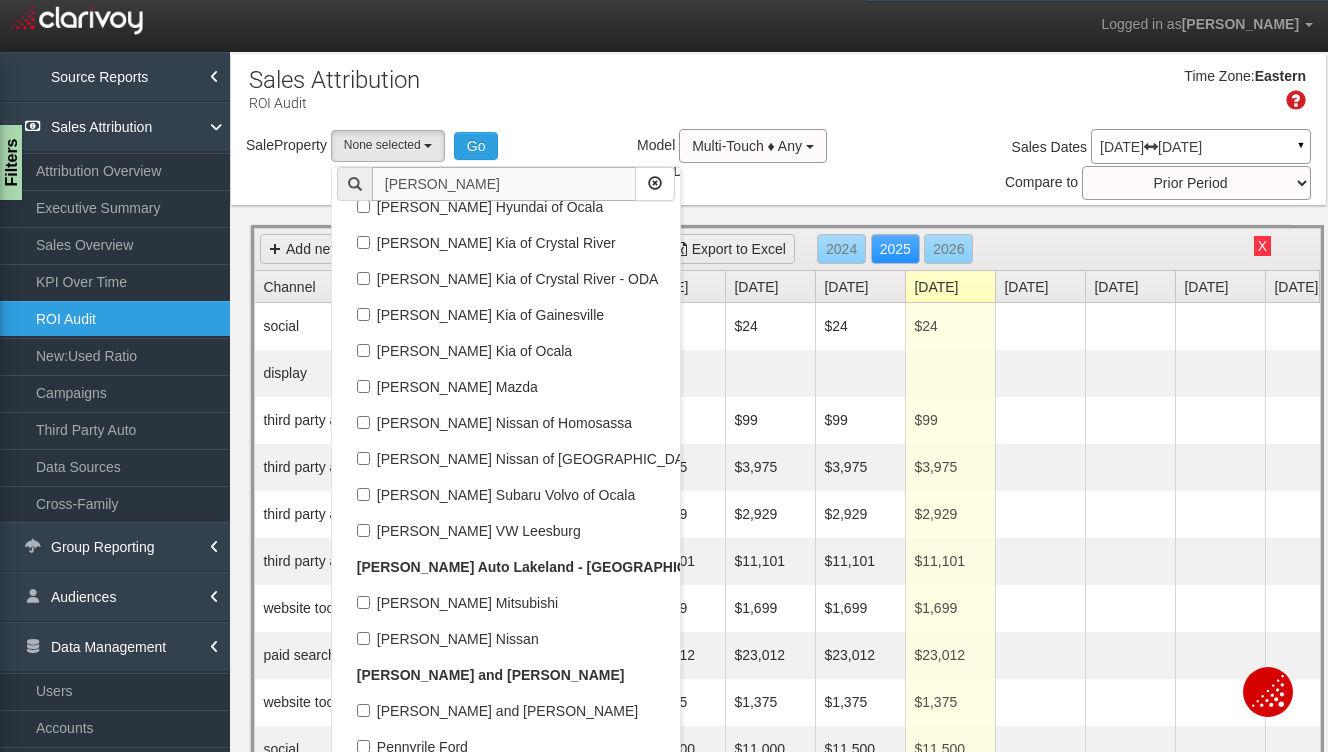 scroll, scrollTop: 0, scrollLeft: 0, axis: both 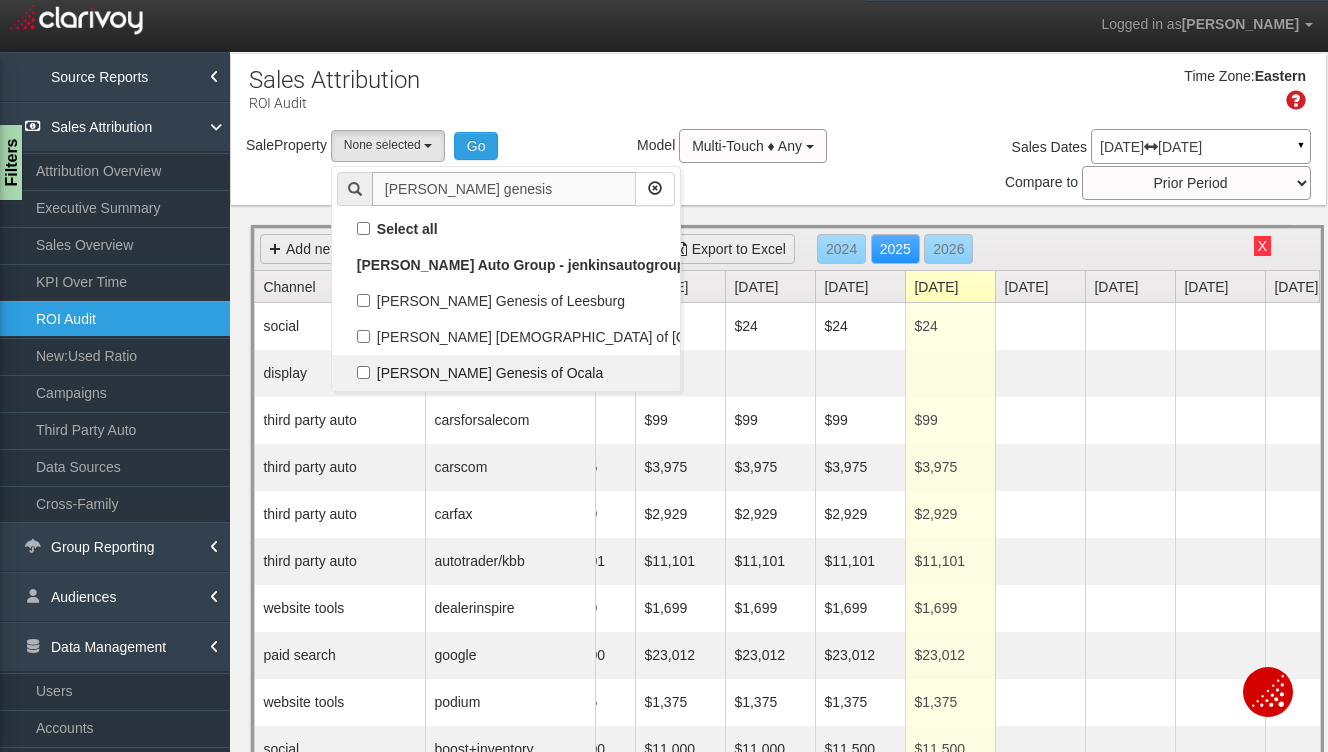 type on "[PERSON_NAME] genesis" 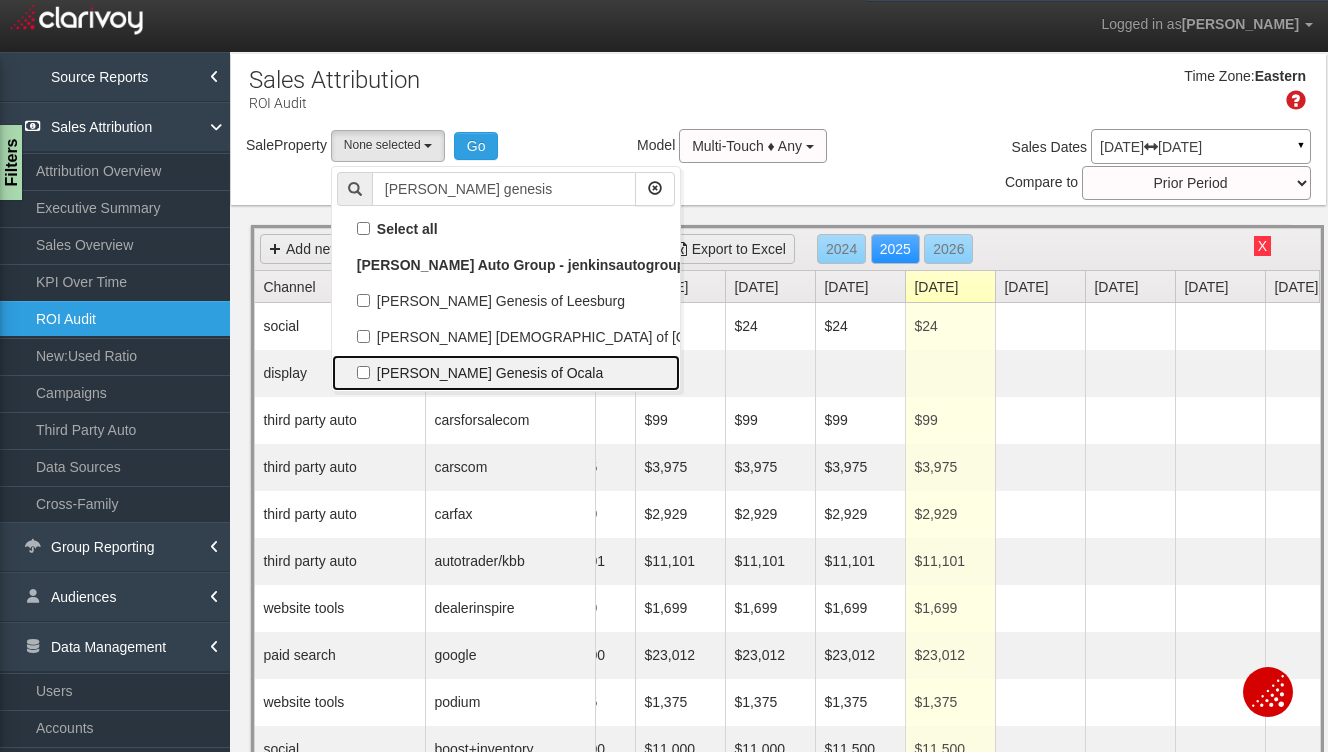 click on "[PERSON_NAME] Genesis of Ocala" at bounding box center (506, 373) 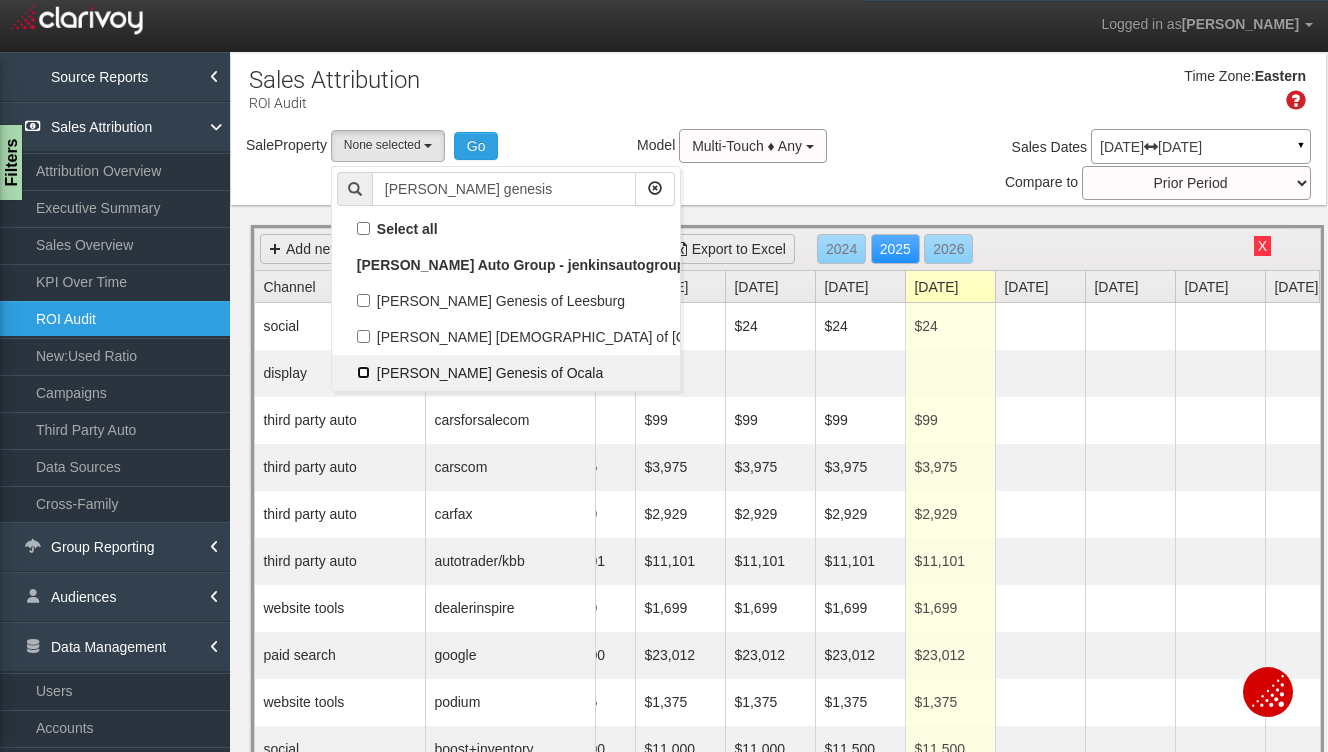 click on "[PERSON_NAME] Genesis of Ocala" at bounding box center (363, 372) 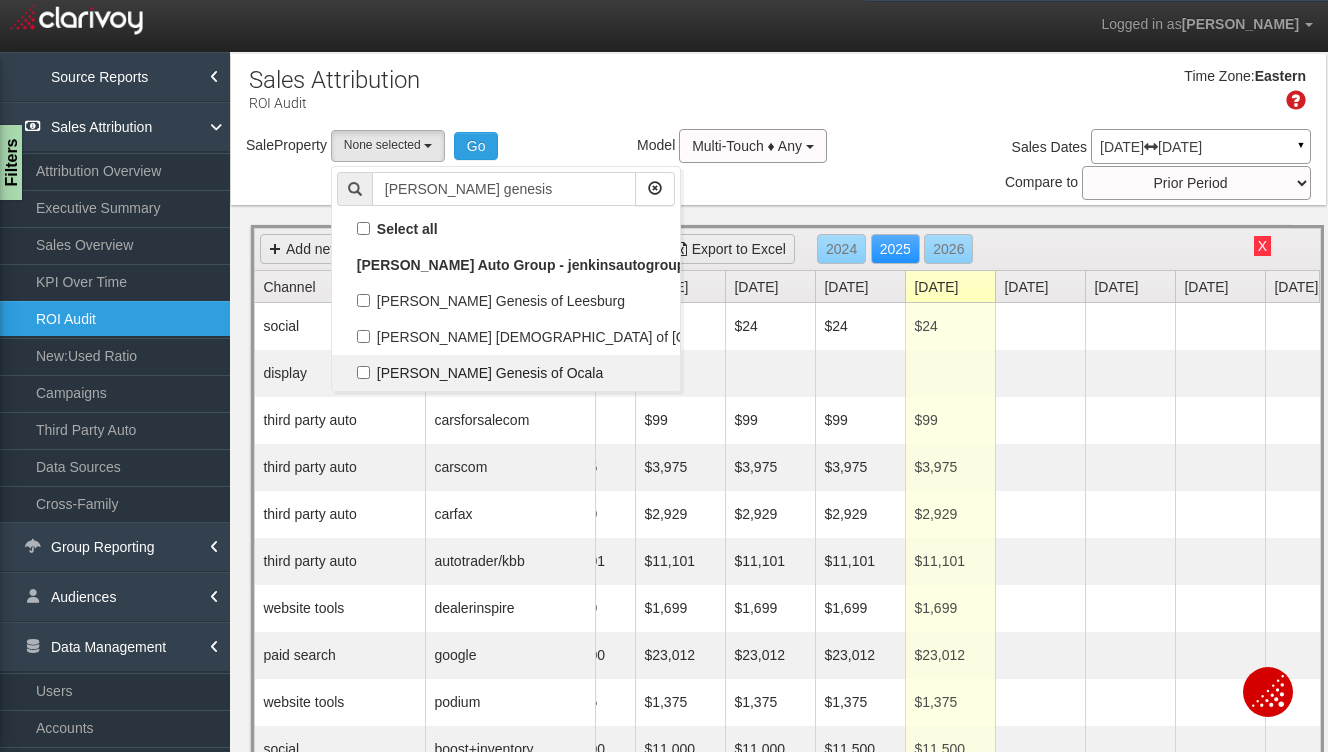 checkbox on "true" 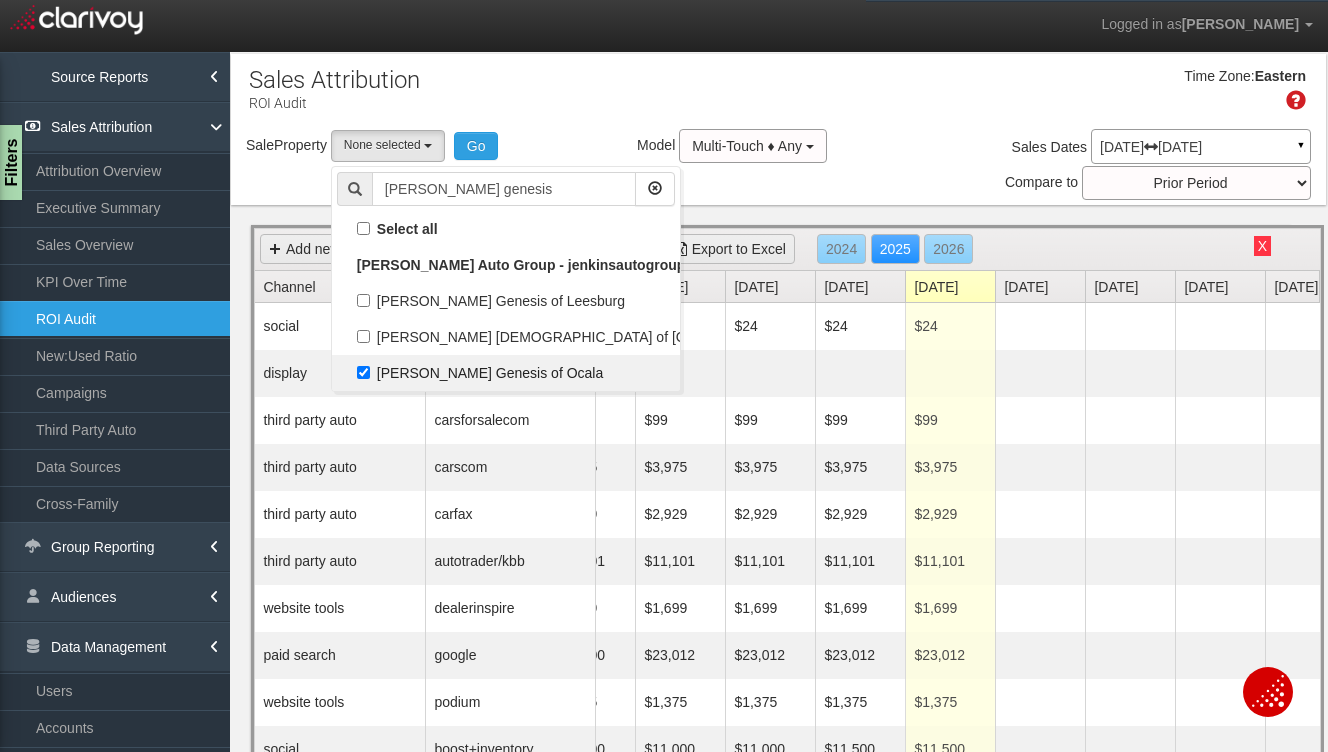 select on "object:28643" 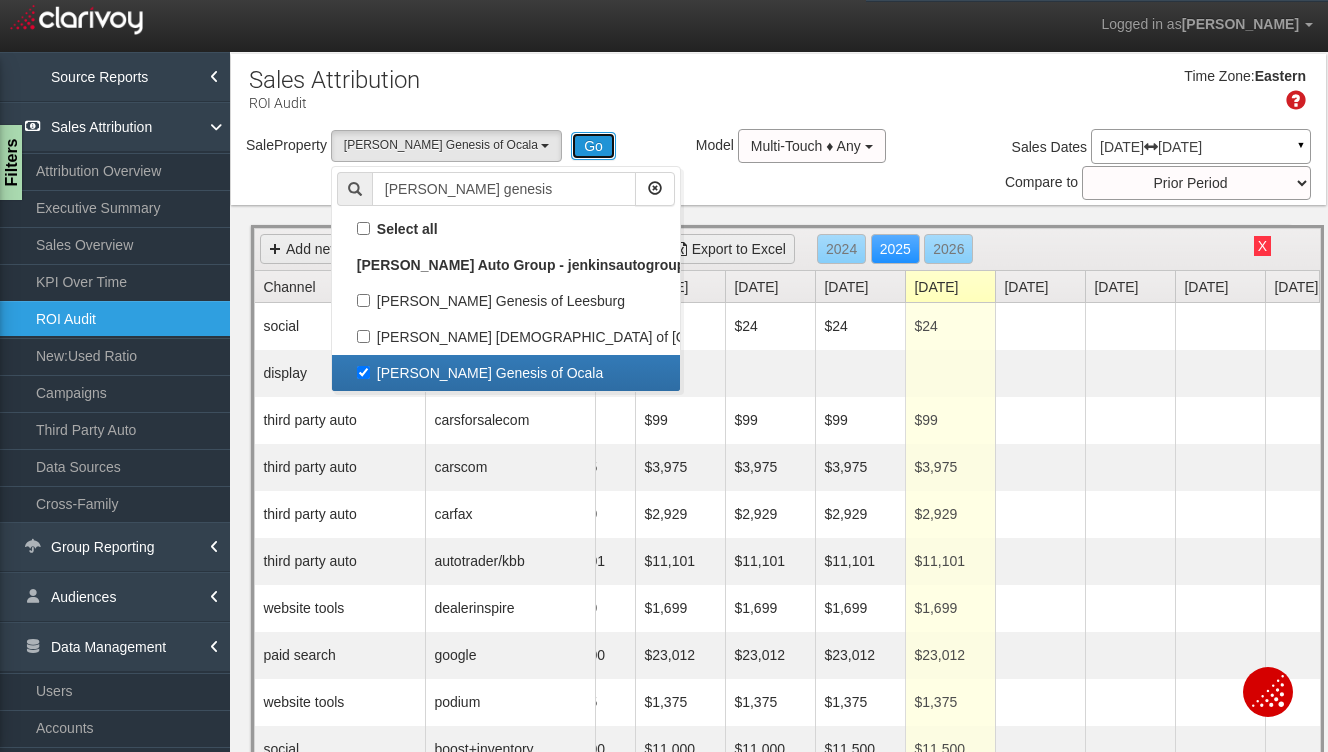 click on "Go" at bounding box center [593, 146] 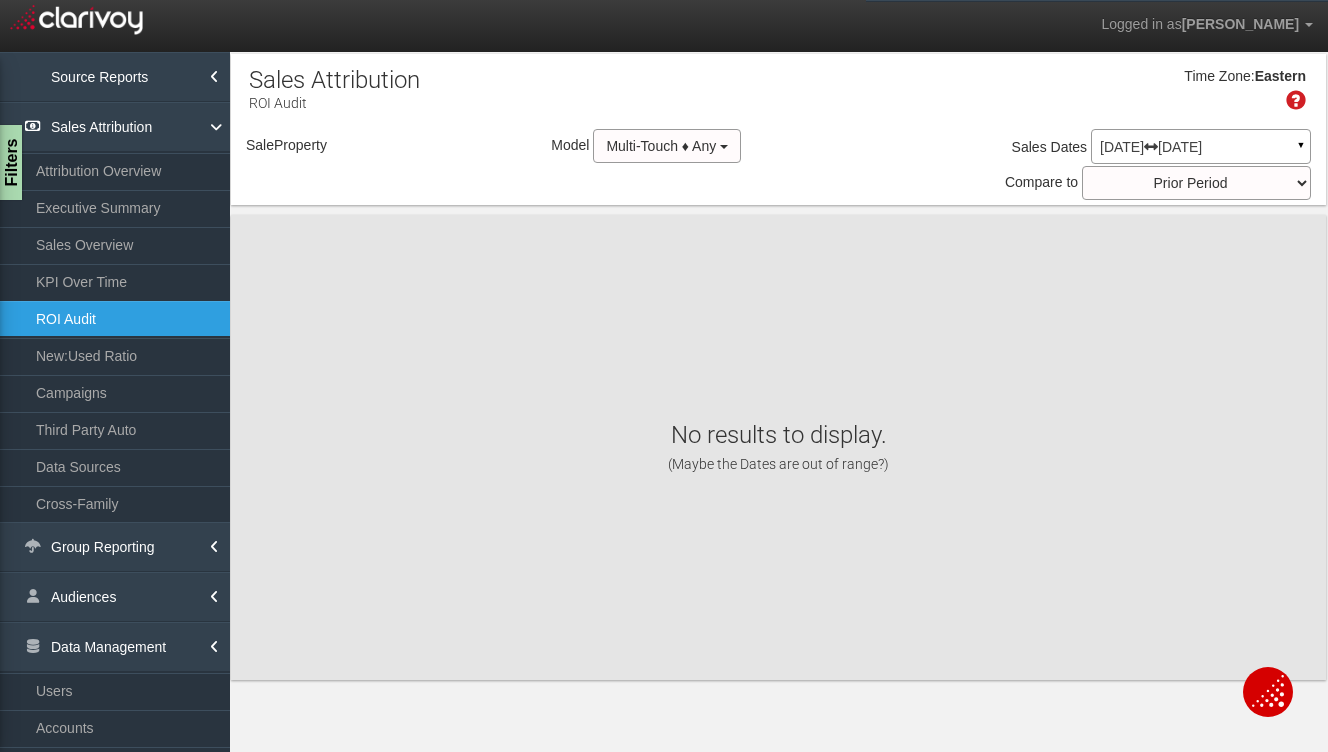 select on "object:31279" 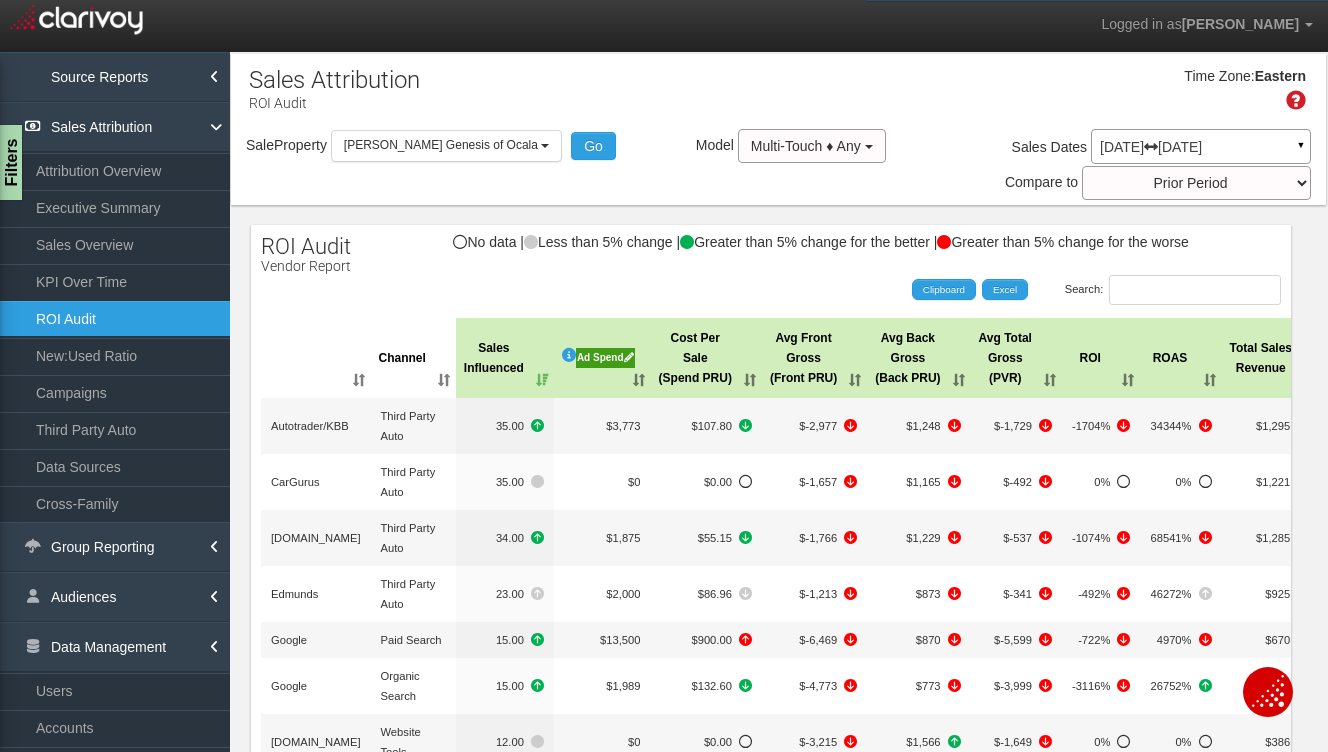 click on "Ad Spend" at bounding box center [605, 358] 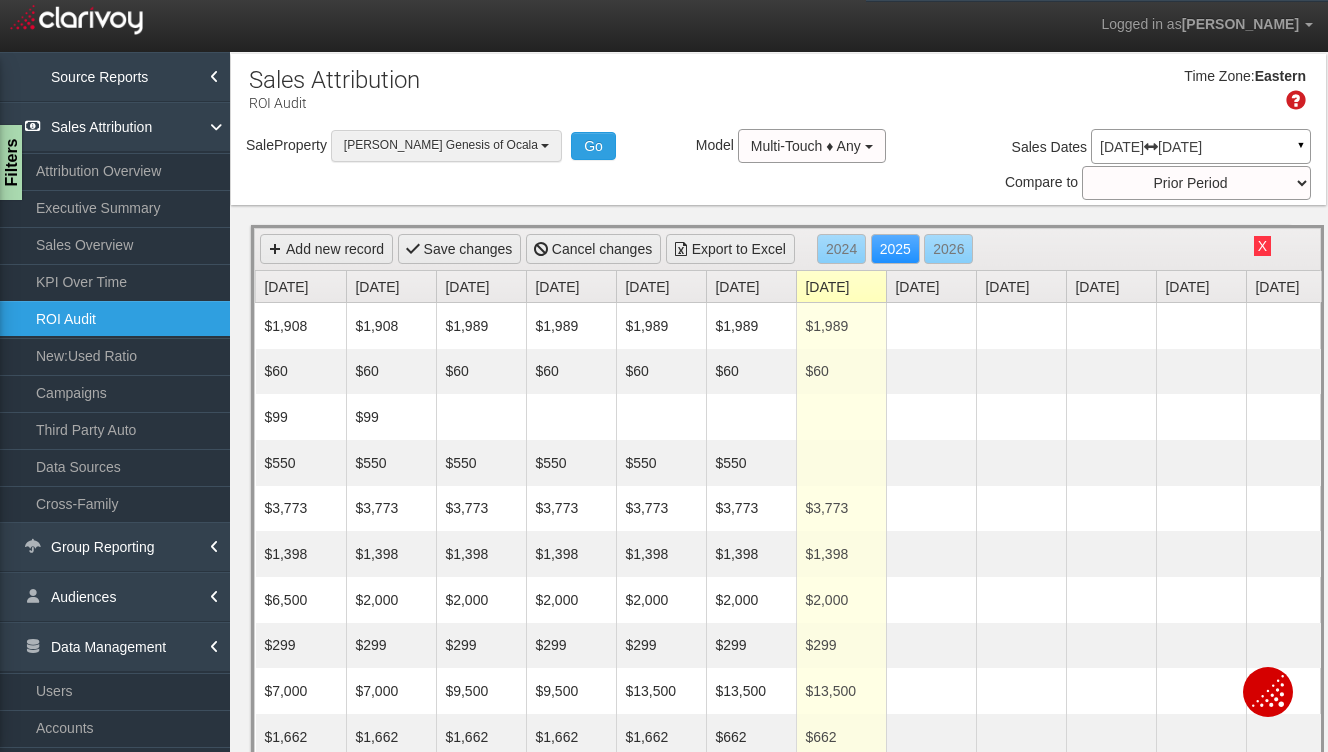 click on "[PERSON_NAME] Genesis of Ocala" at bounding box center (446, 145) 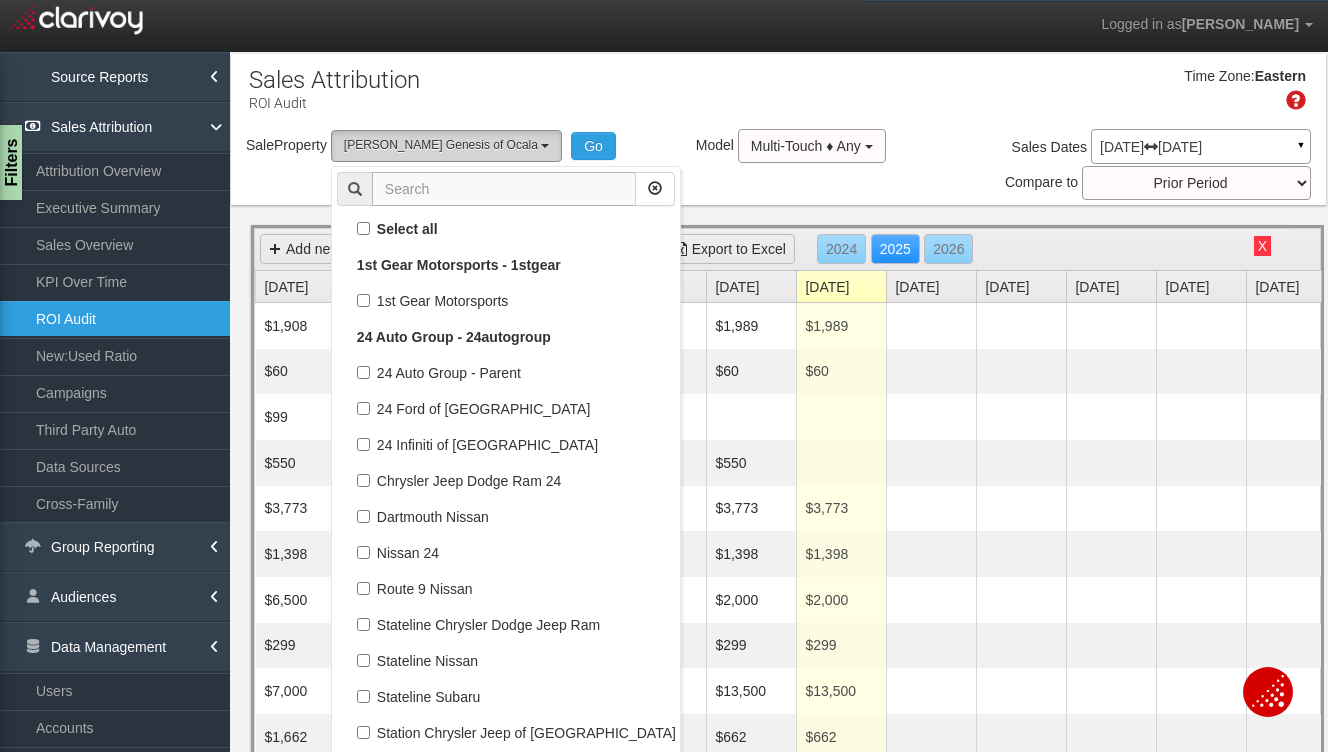 scroll, scrollTop: 59328, scrollLeft: 0, axis: vertical 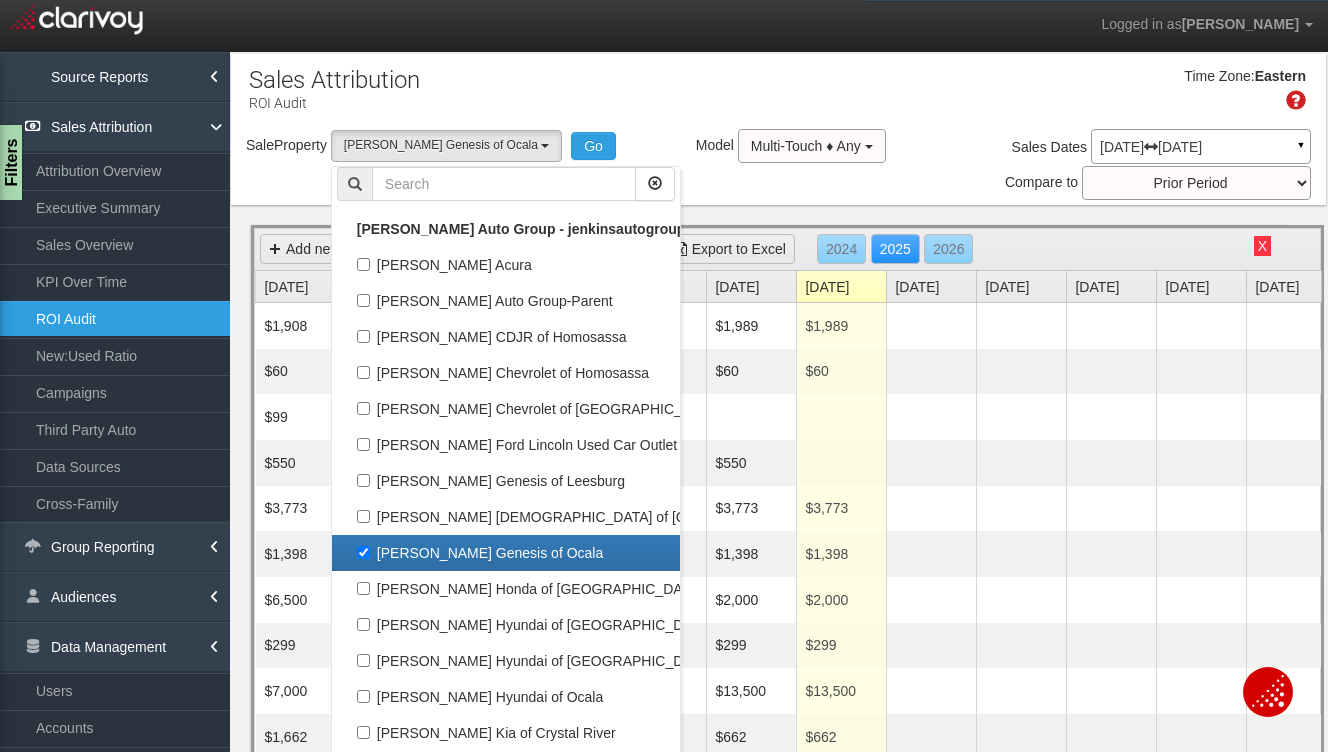 click on "[PERSON_NAME] Genesis of Ocala" at bounding box center (506, 553) 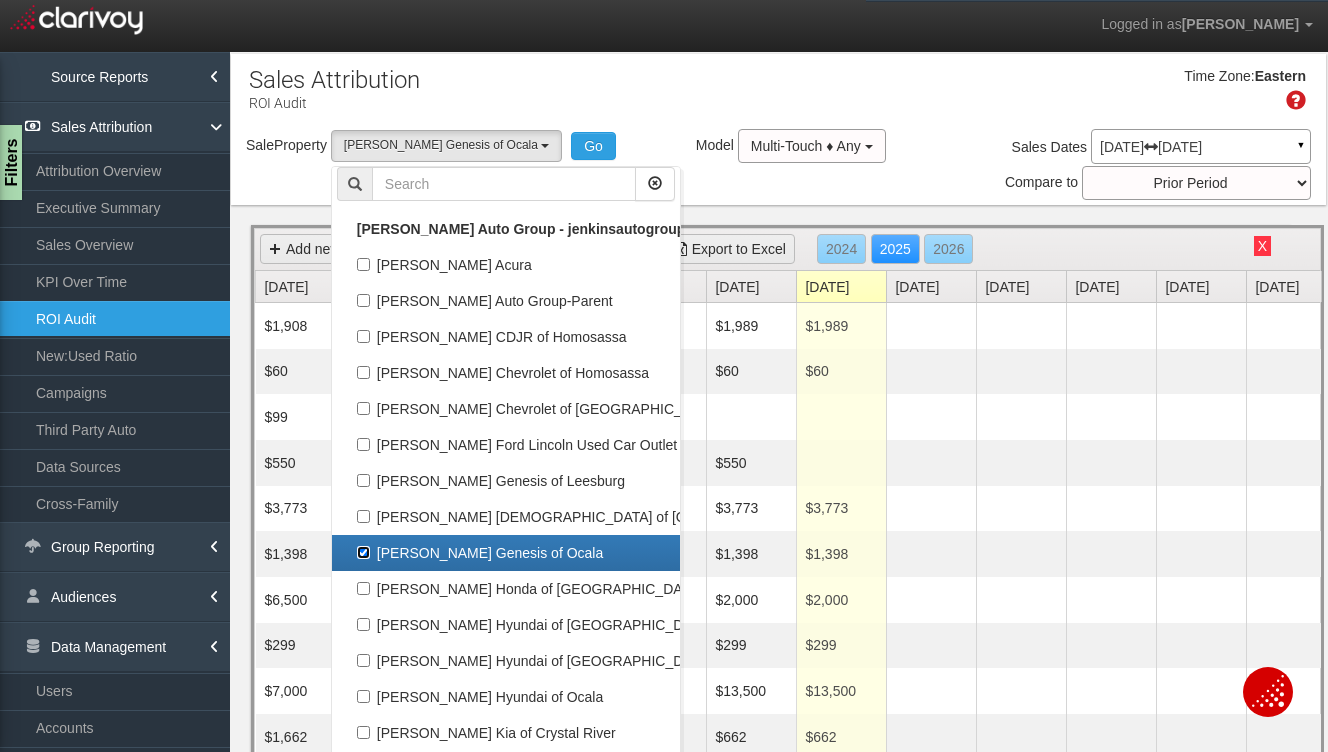 click on "[PERSON_NAME] Genesis of Ocala" at bounding box center [363, 552] 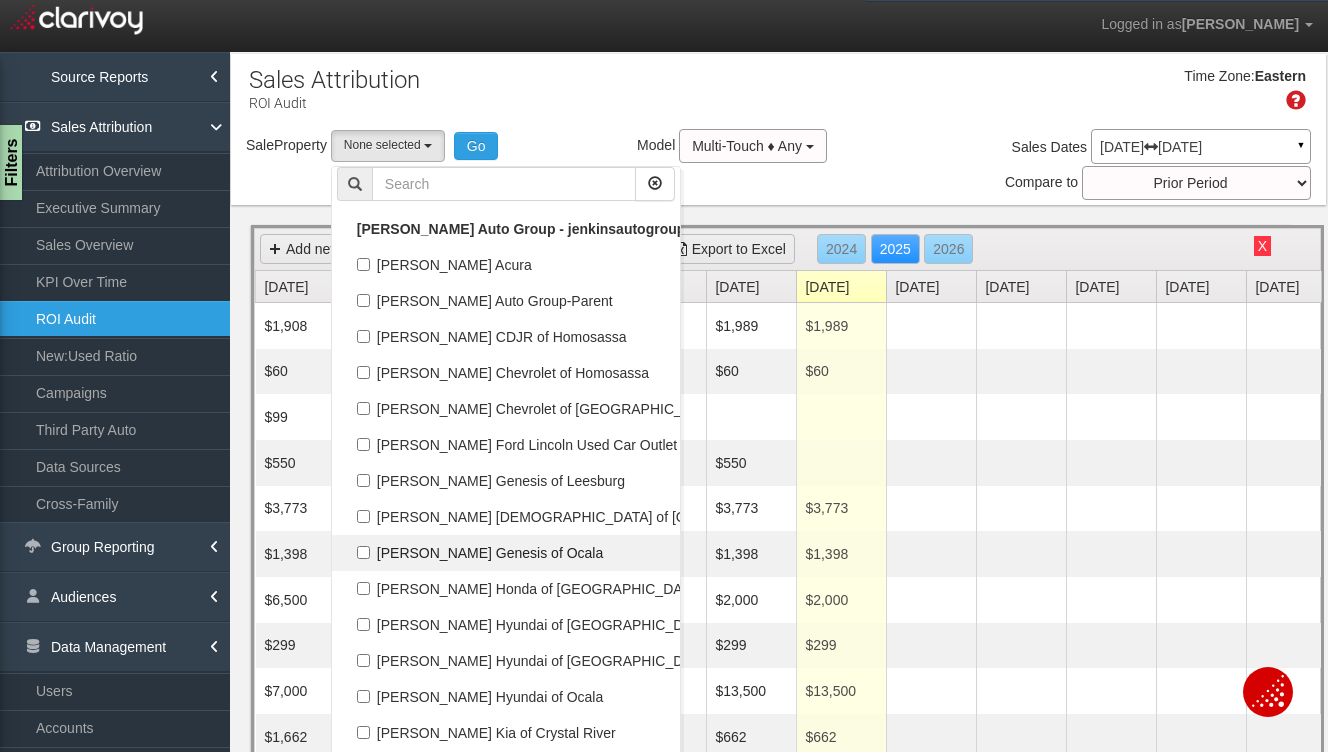 select 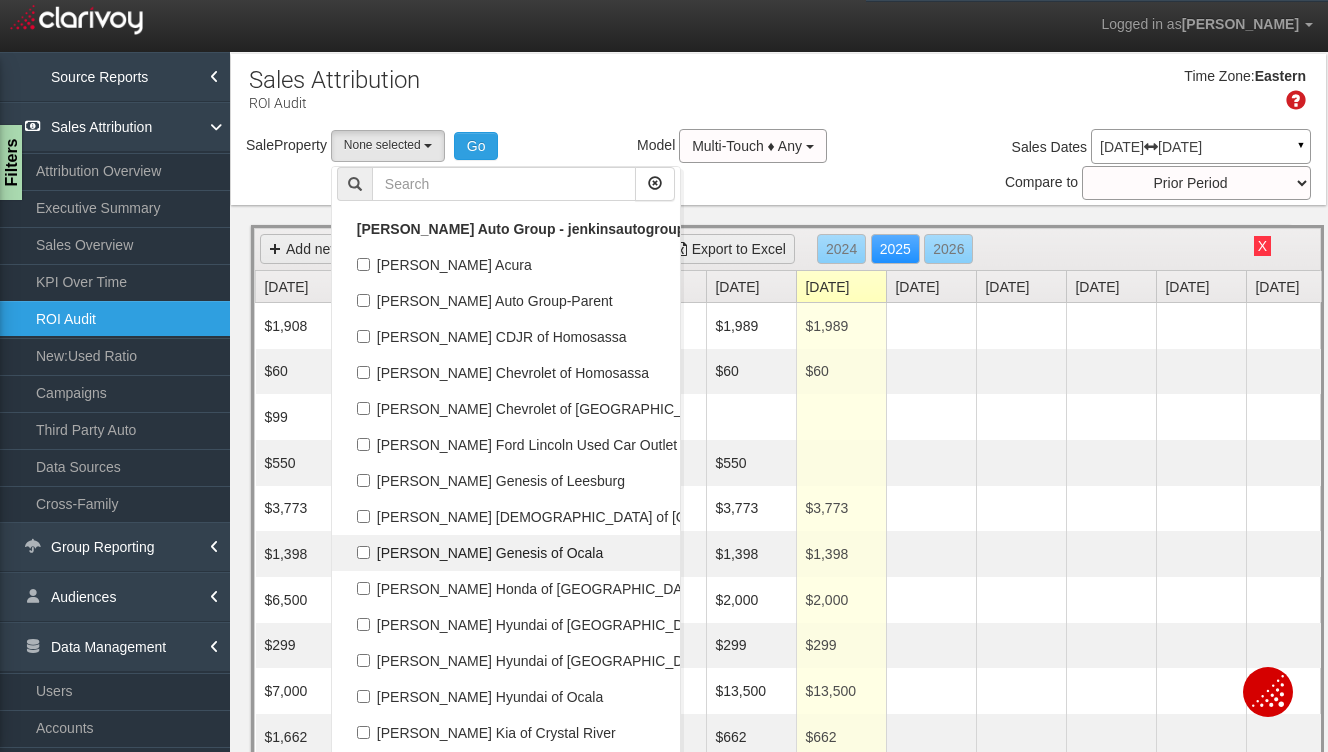 scroll, scrollTop: 29808, scrollLeft: 0, axis: vertical 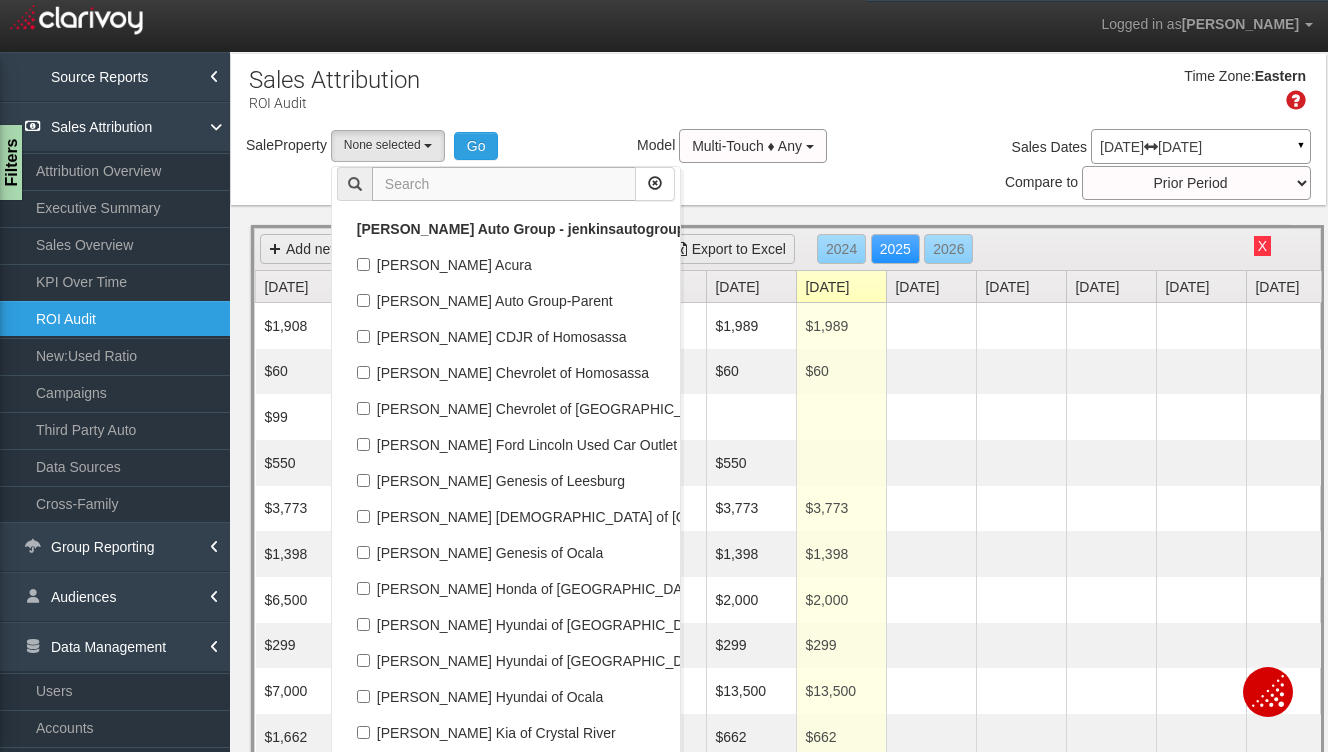 click at bounding box center [504, 184] 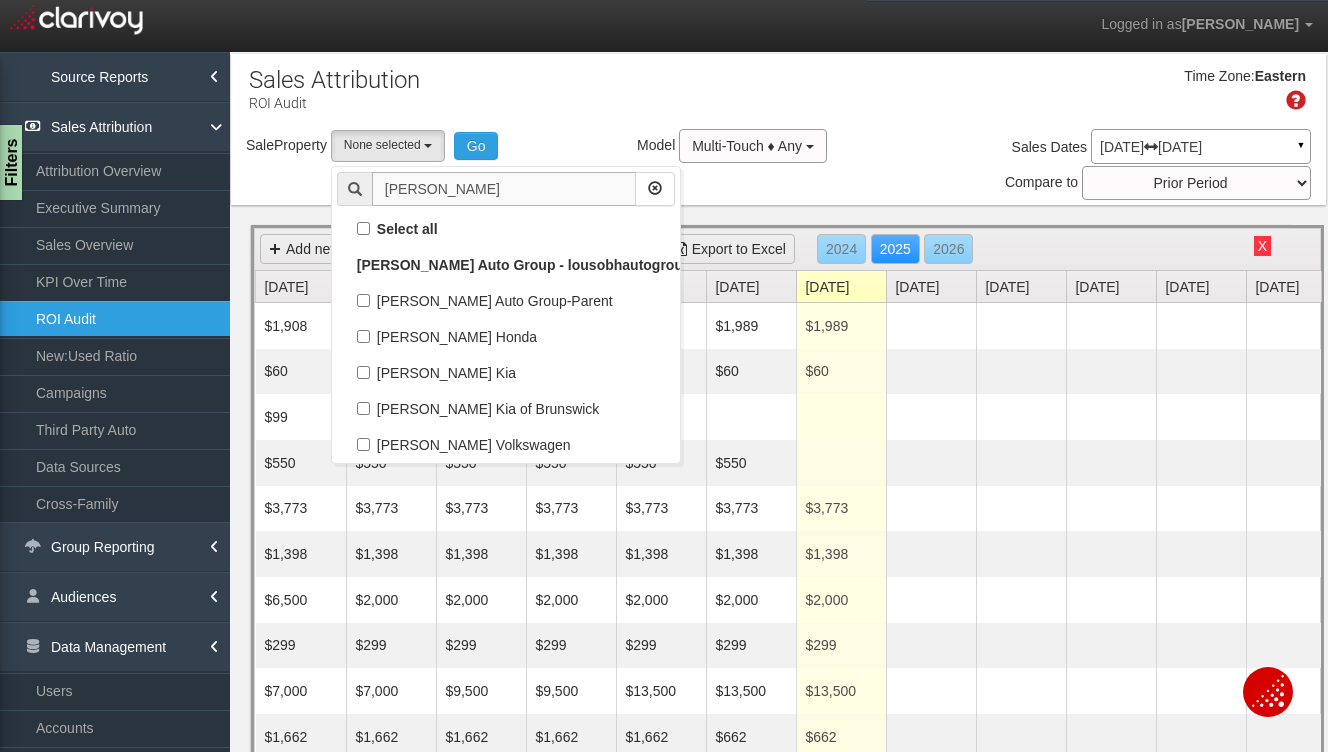 scroll, scrollTop: 0, scrollLeft: 0, axis: both 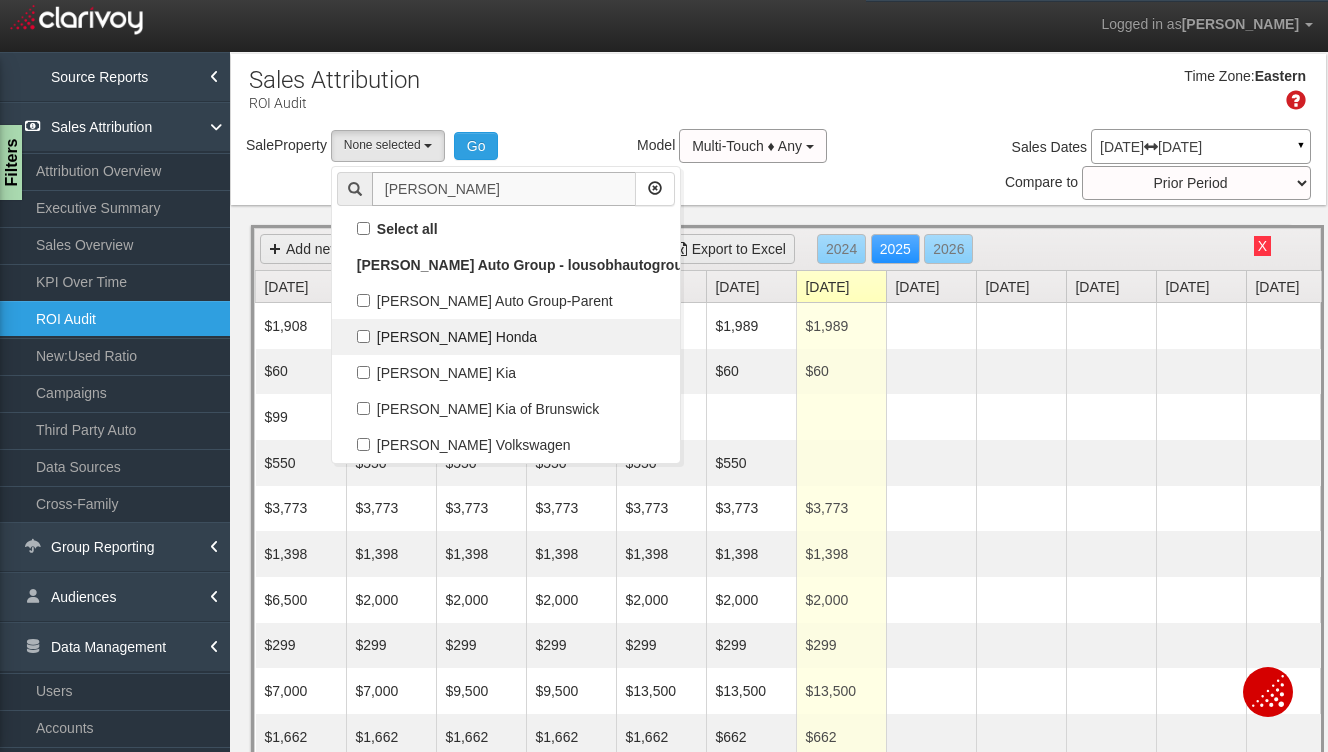 type on "[PERSON_NAME]" 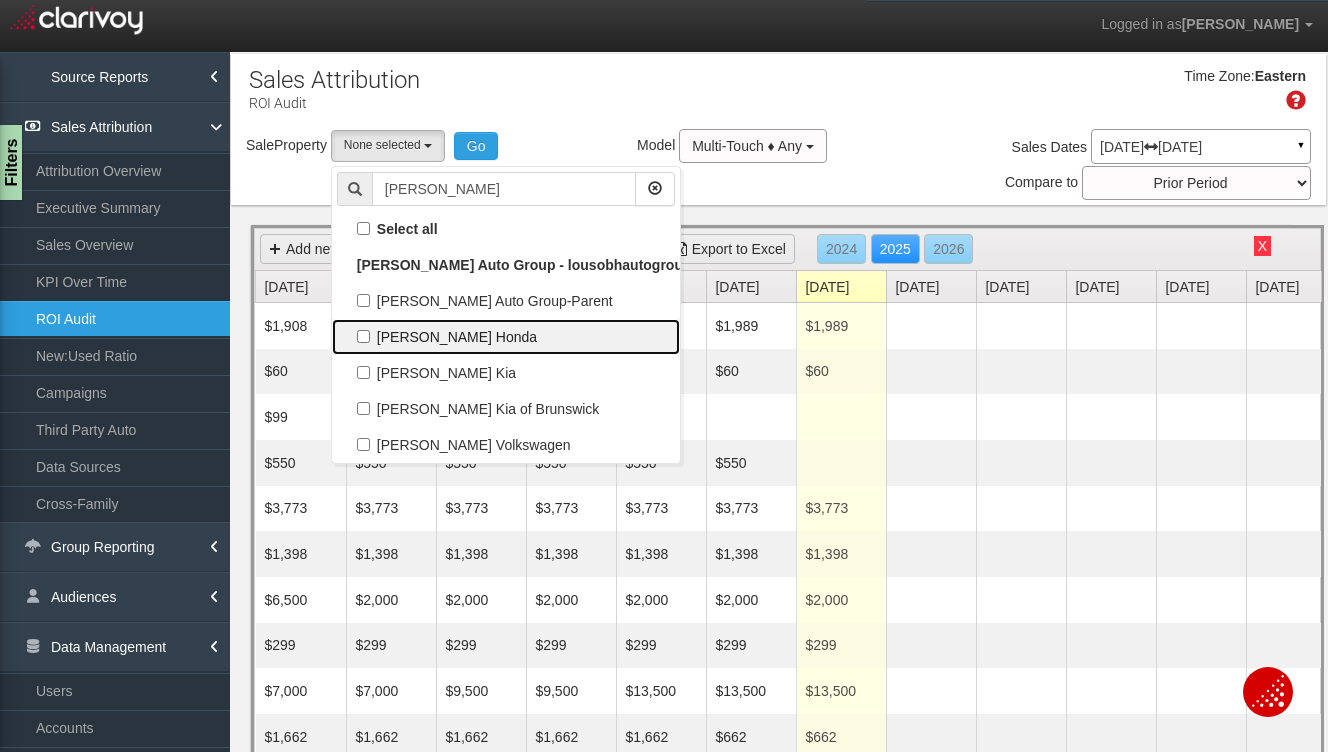 click on "[PERSON_NAME] Honda" at bounding box center [506, 337] 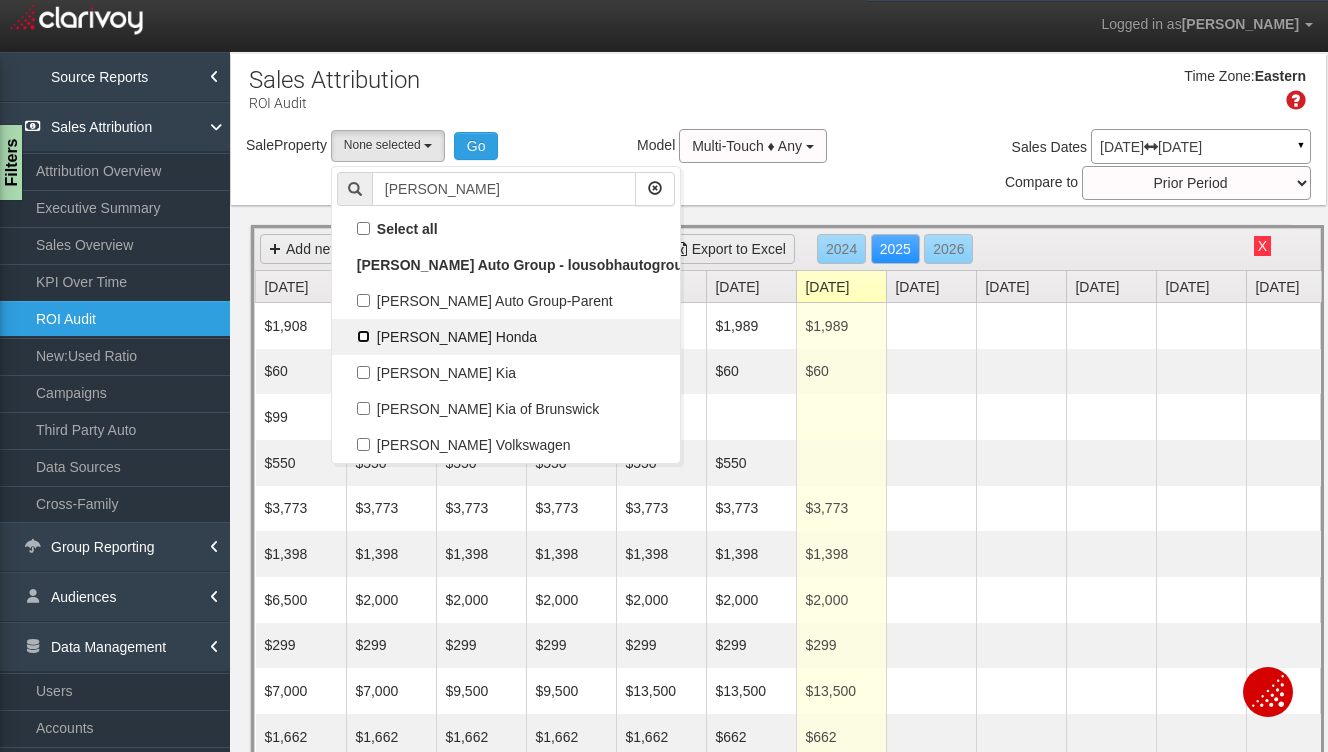 click on "[PERSON_NAME] Honda" at bounding box center (363, 336) 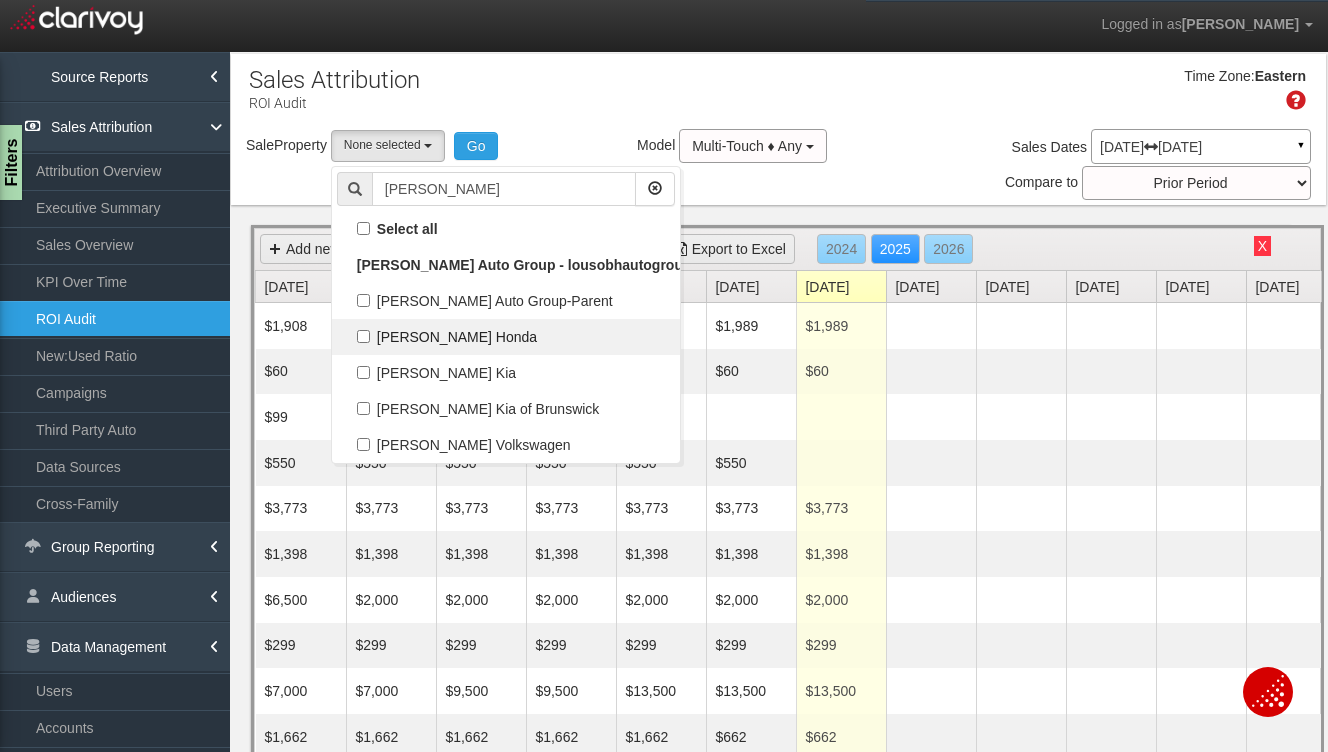 checkbox on "true" 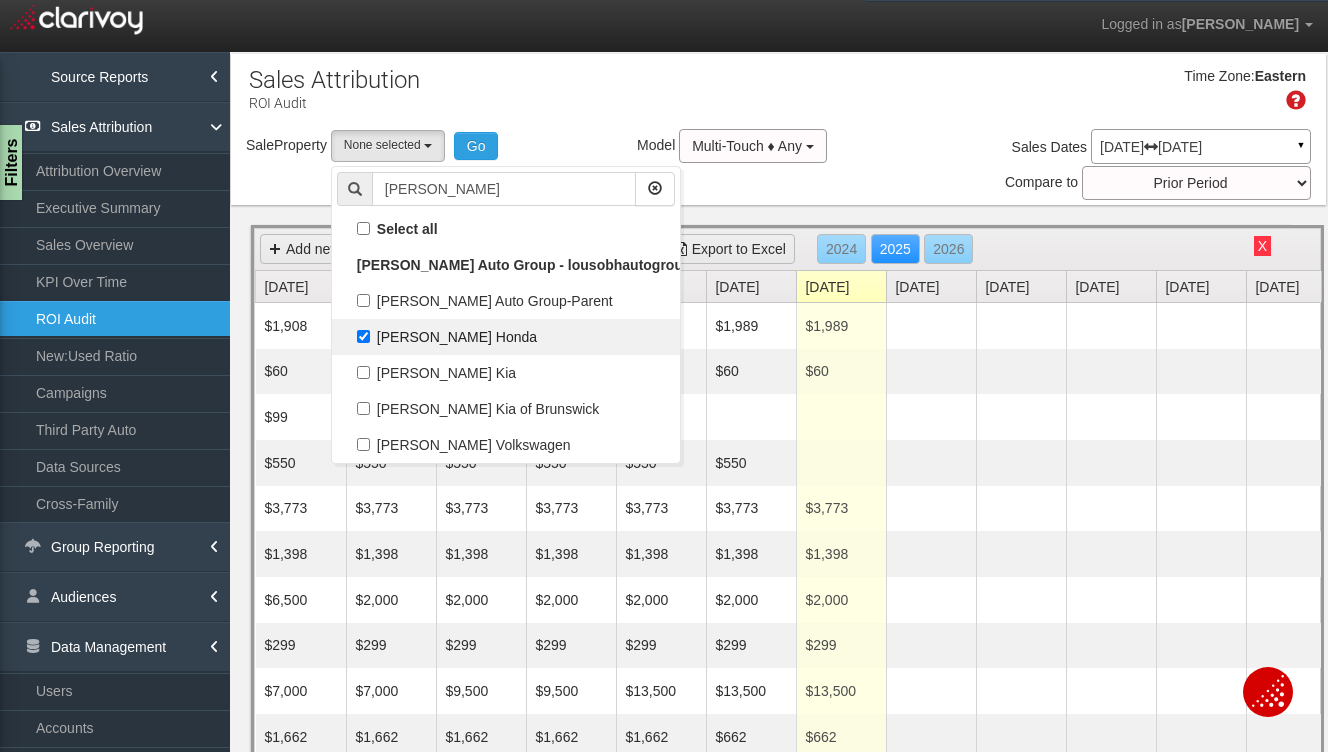 select on "object:31509" 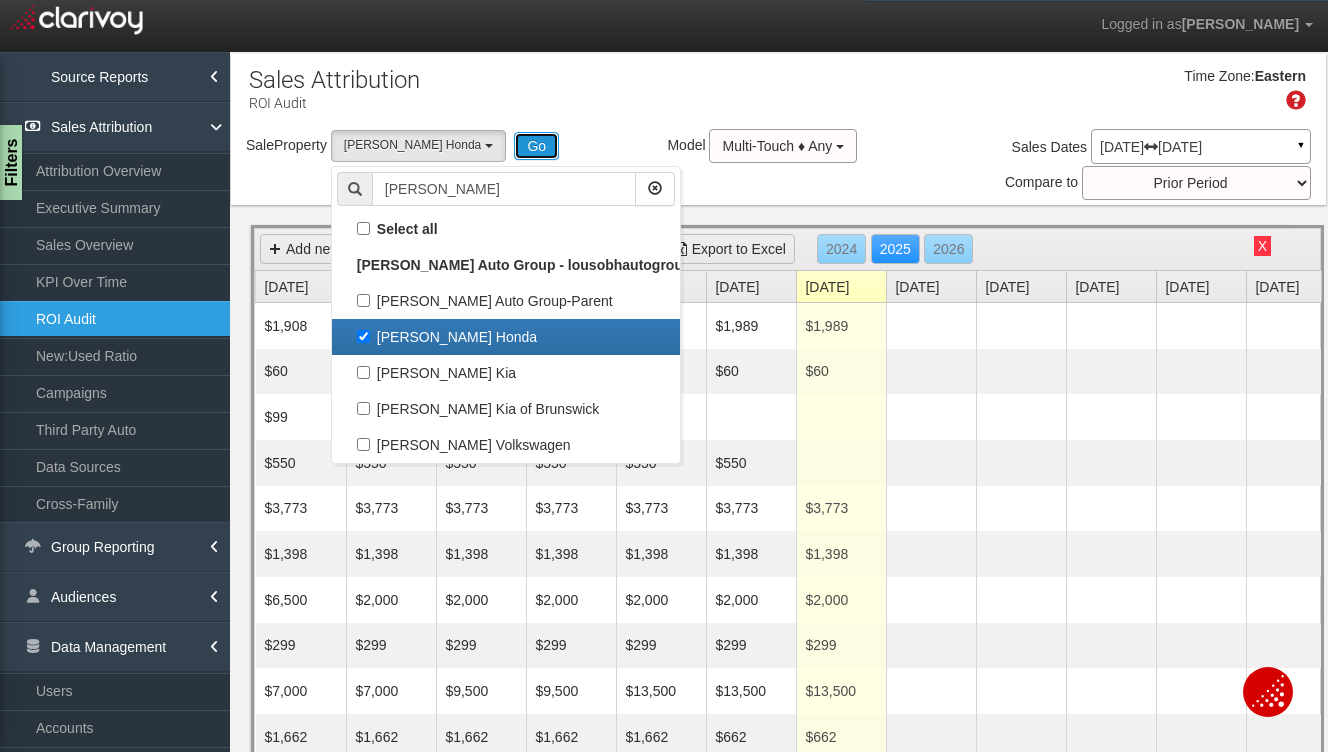 click on "Go" at bounding box center [536, 146] 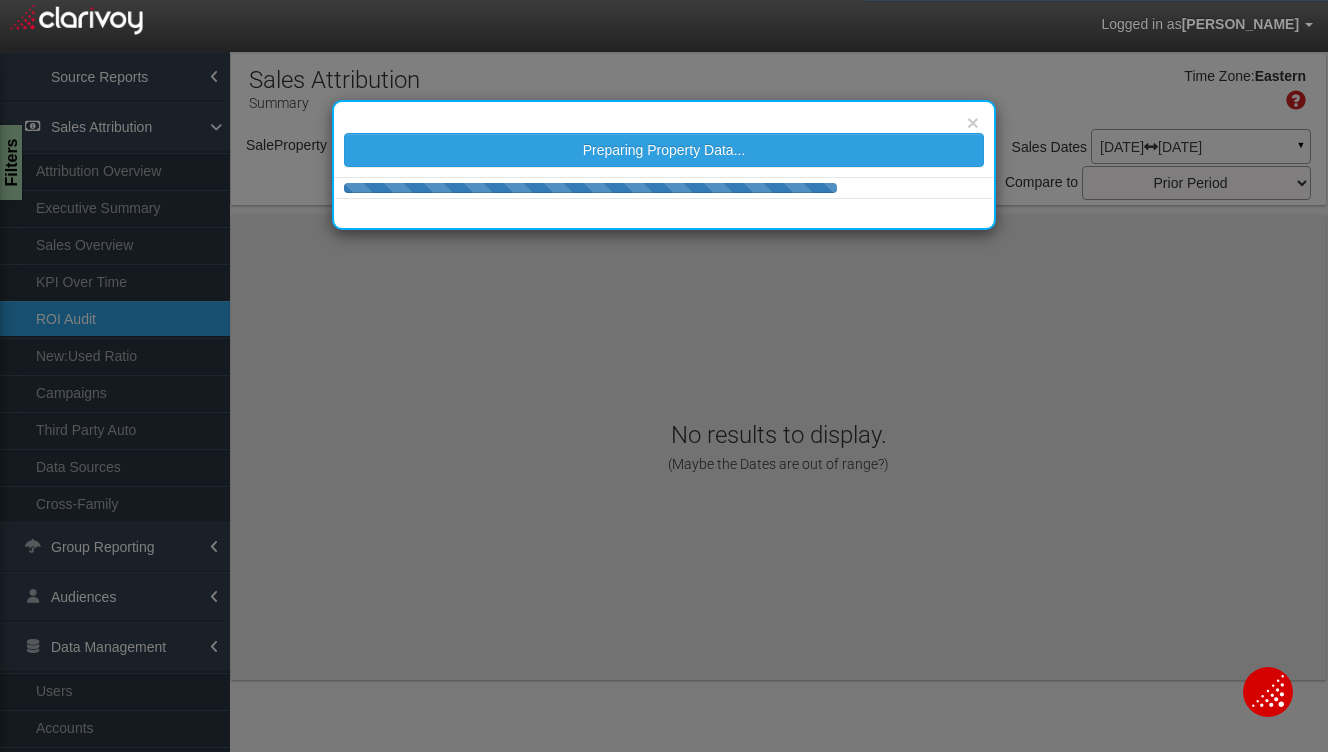 select on "object:34108" 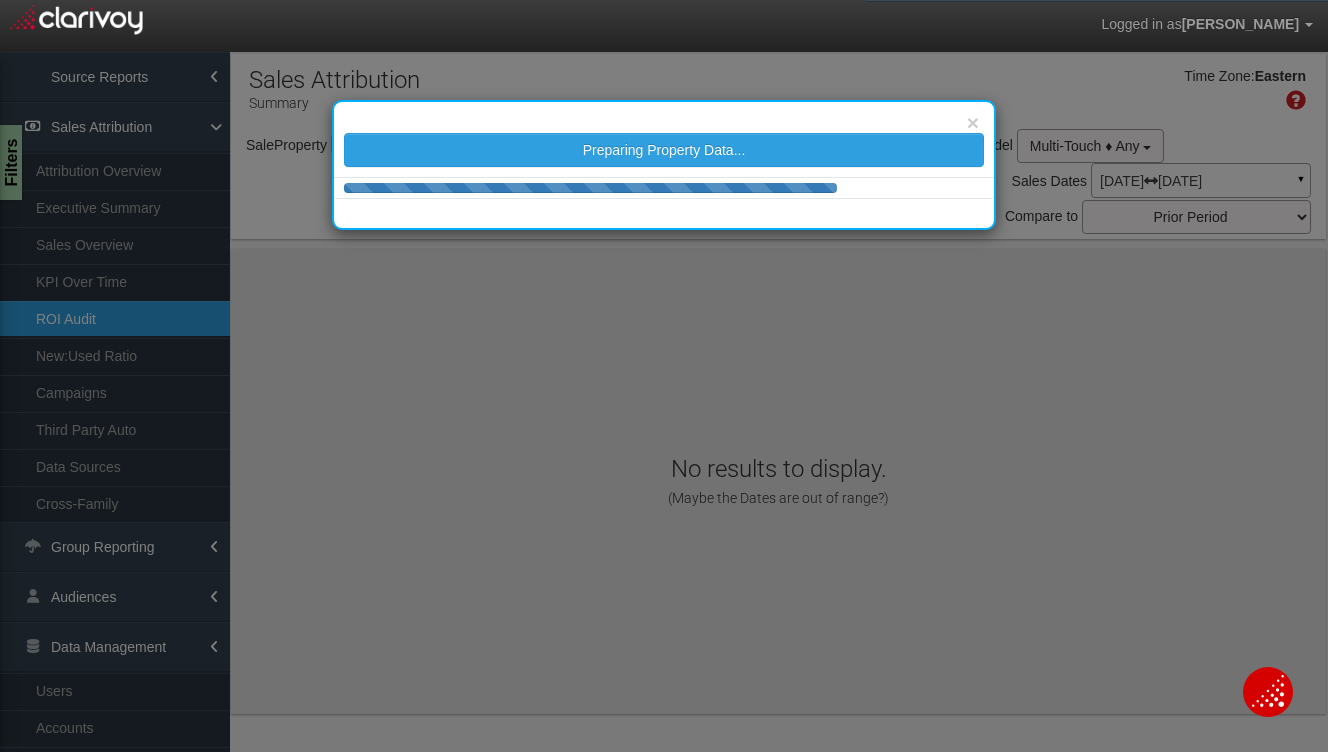 select on "object:34108" 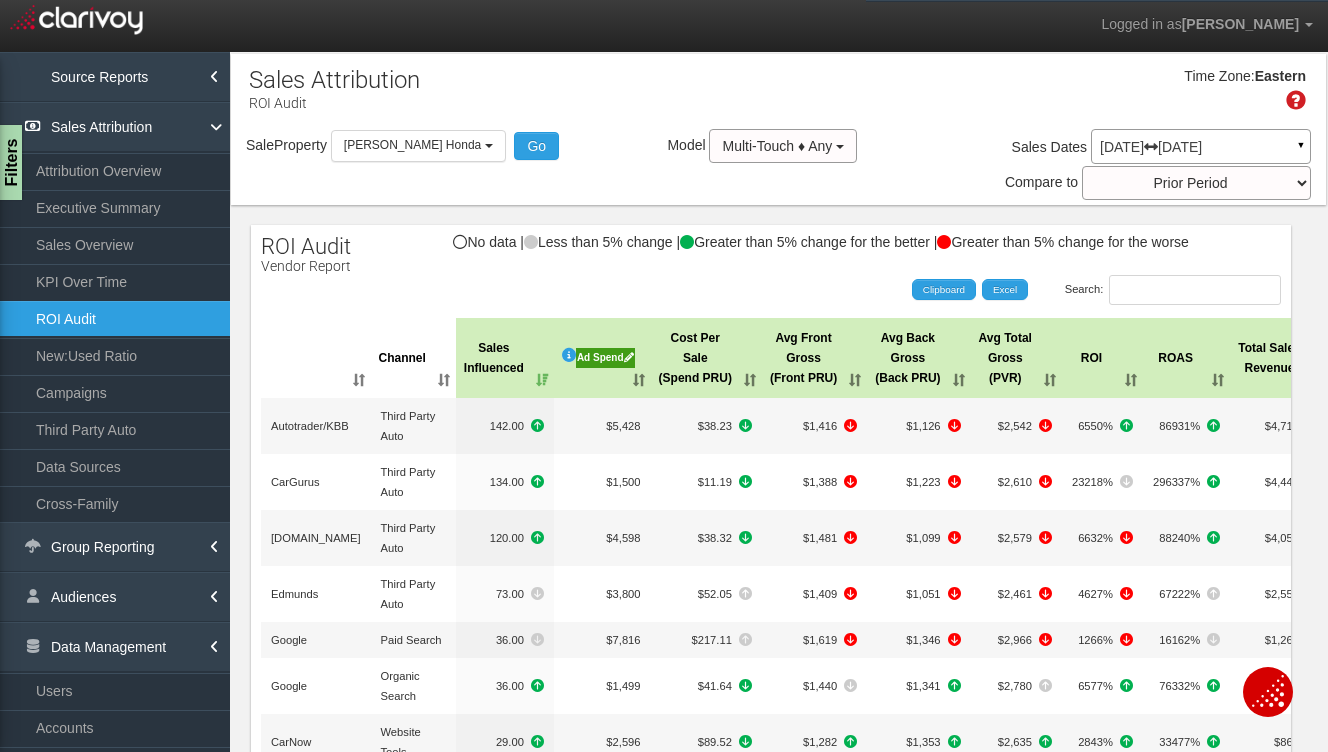 click on "Ad Spend" at bounding box center (605, 358) 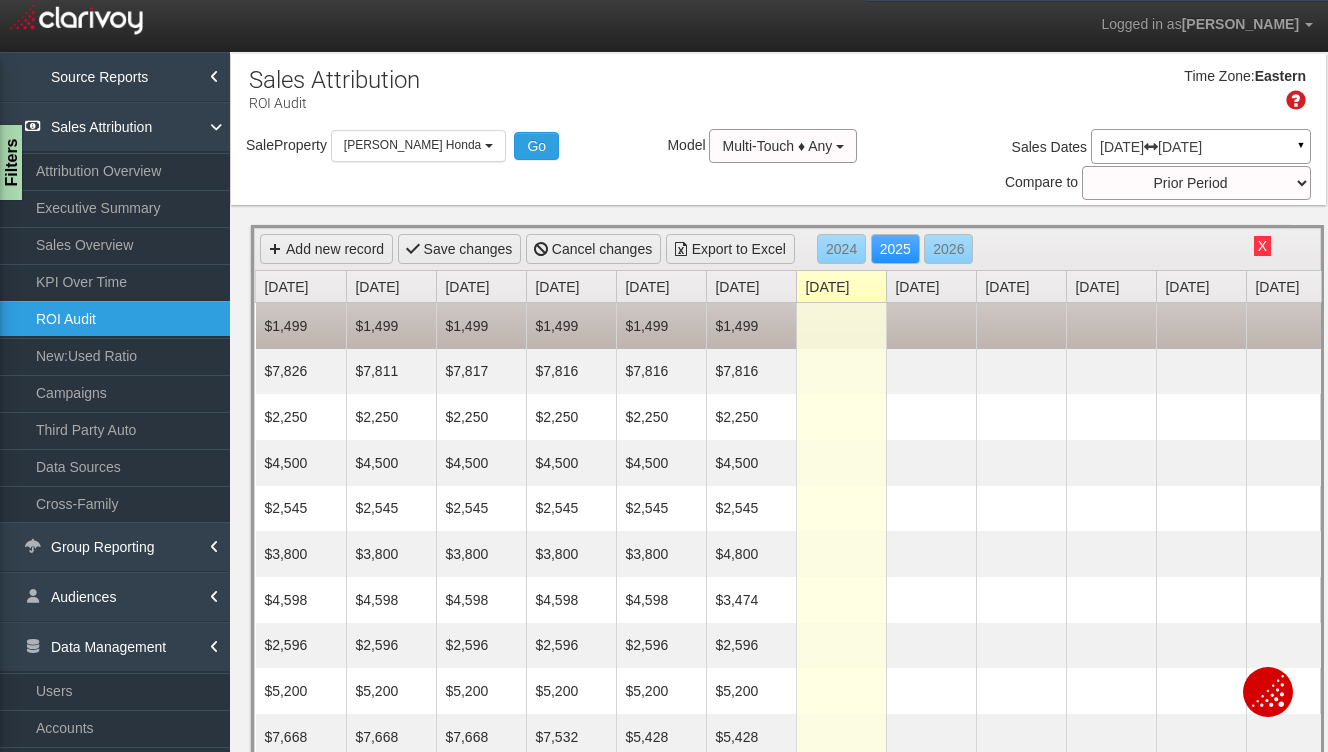 click on "$1,499" at bounding box center (751, 326) 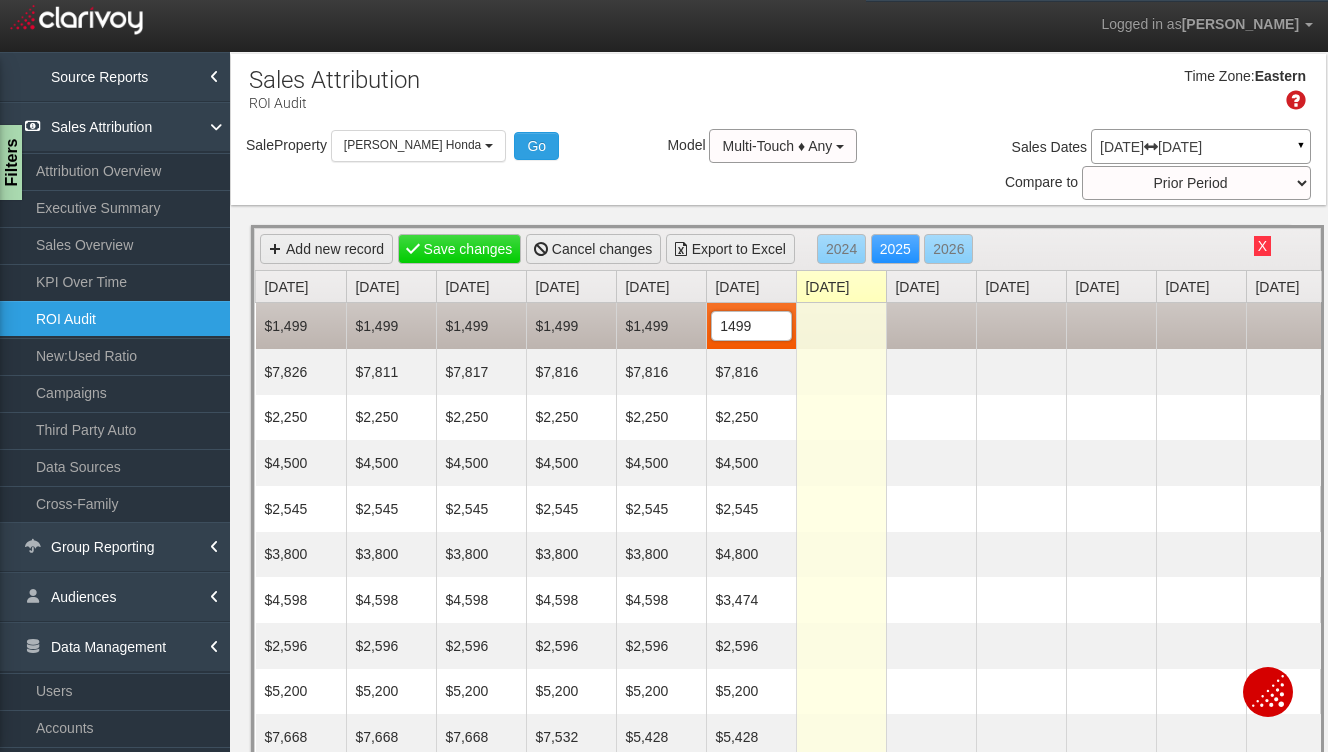 click at bounding box center (841, 326) 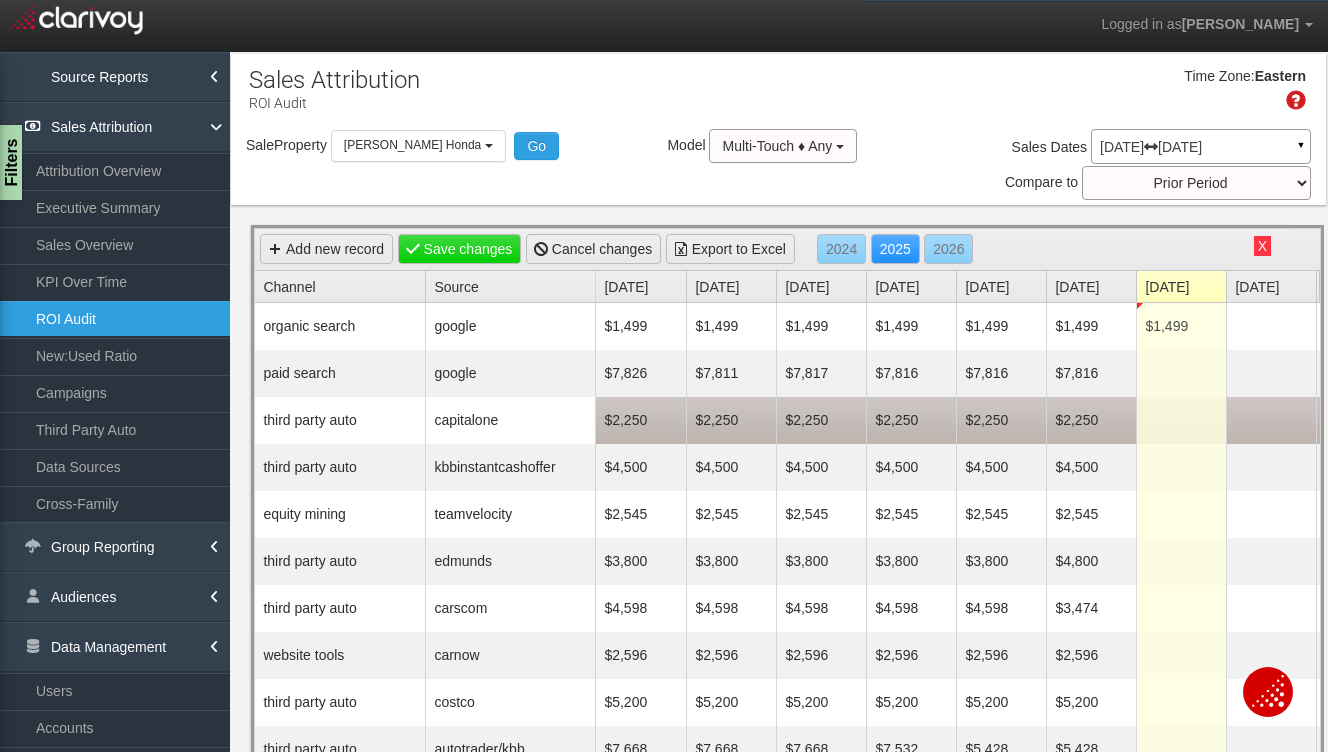 scroll, scrollTop: 0, scrollLeft: 132, axis: horizontal 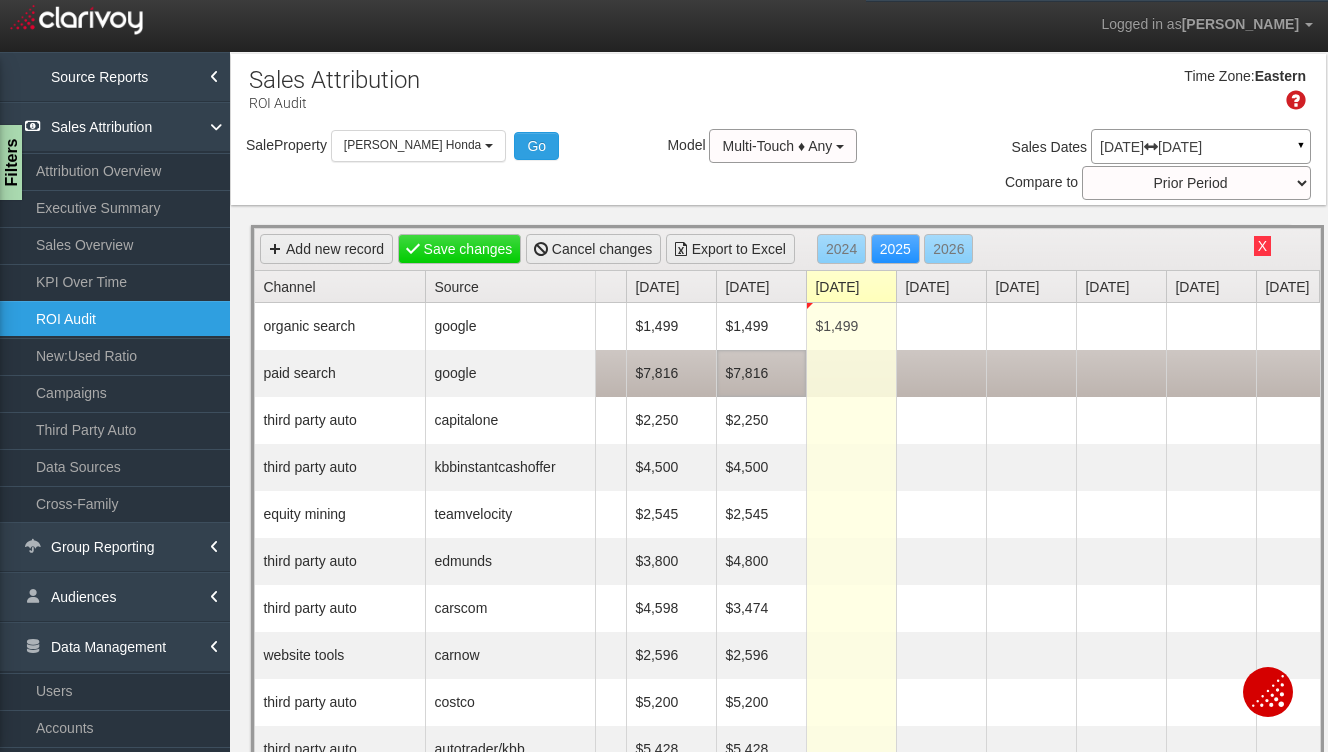 click on "$7,816" at bounding box center [761, 373] 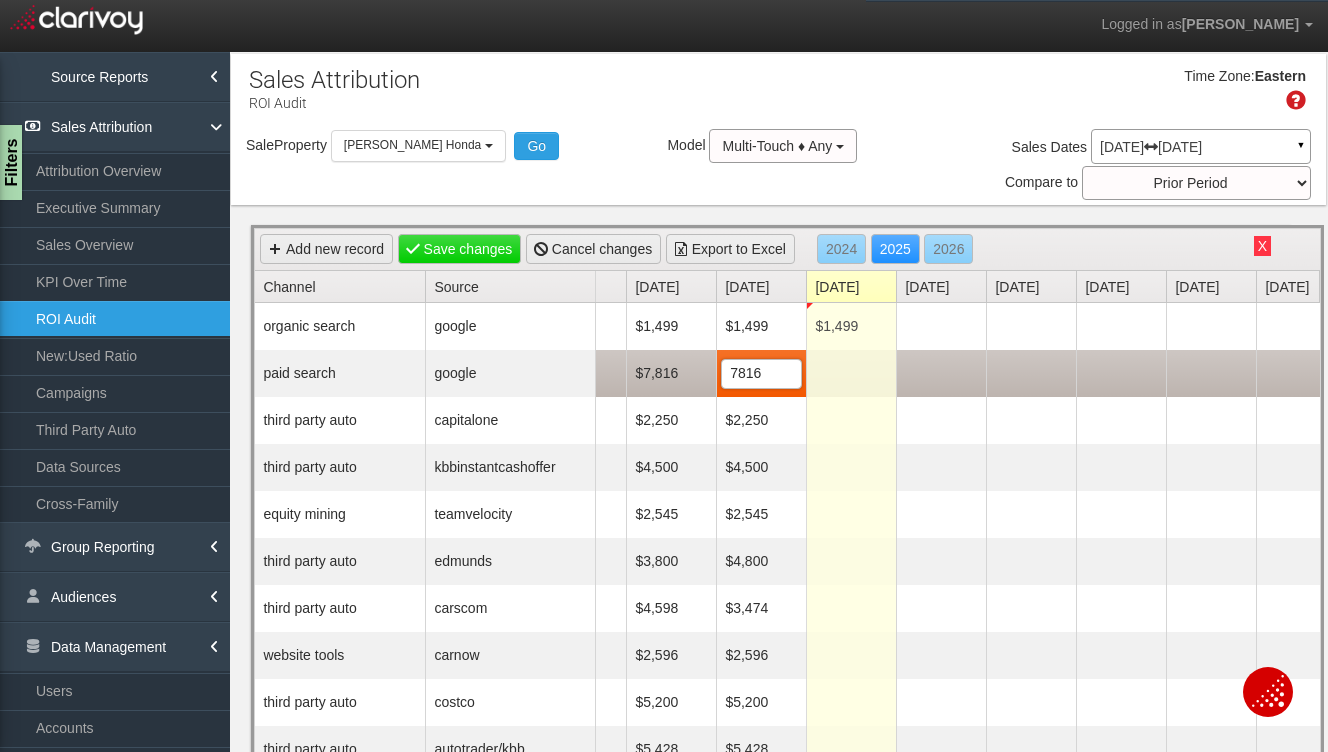 click at bounding box center (851, 373) 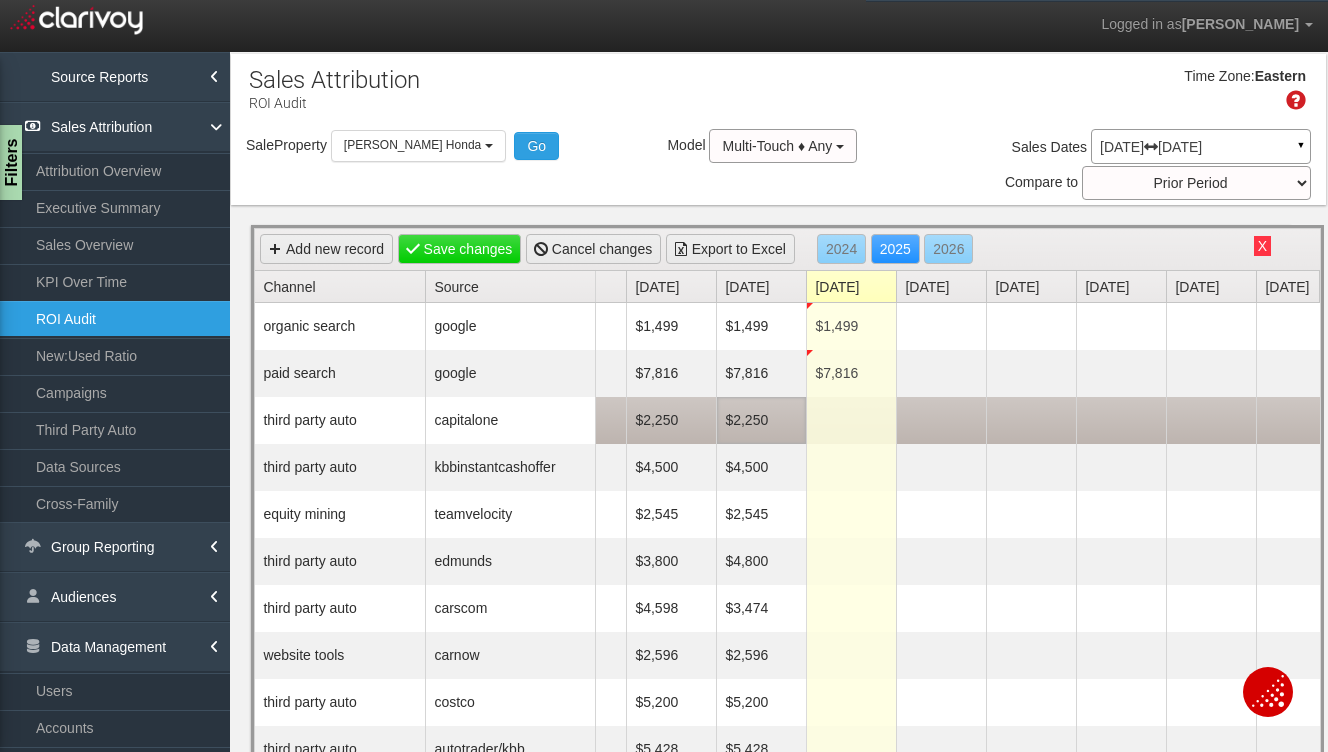 click on "$2,250" at bounding box center [761, 420] 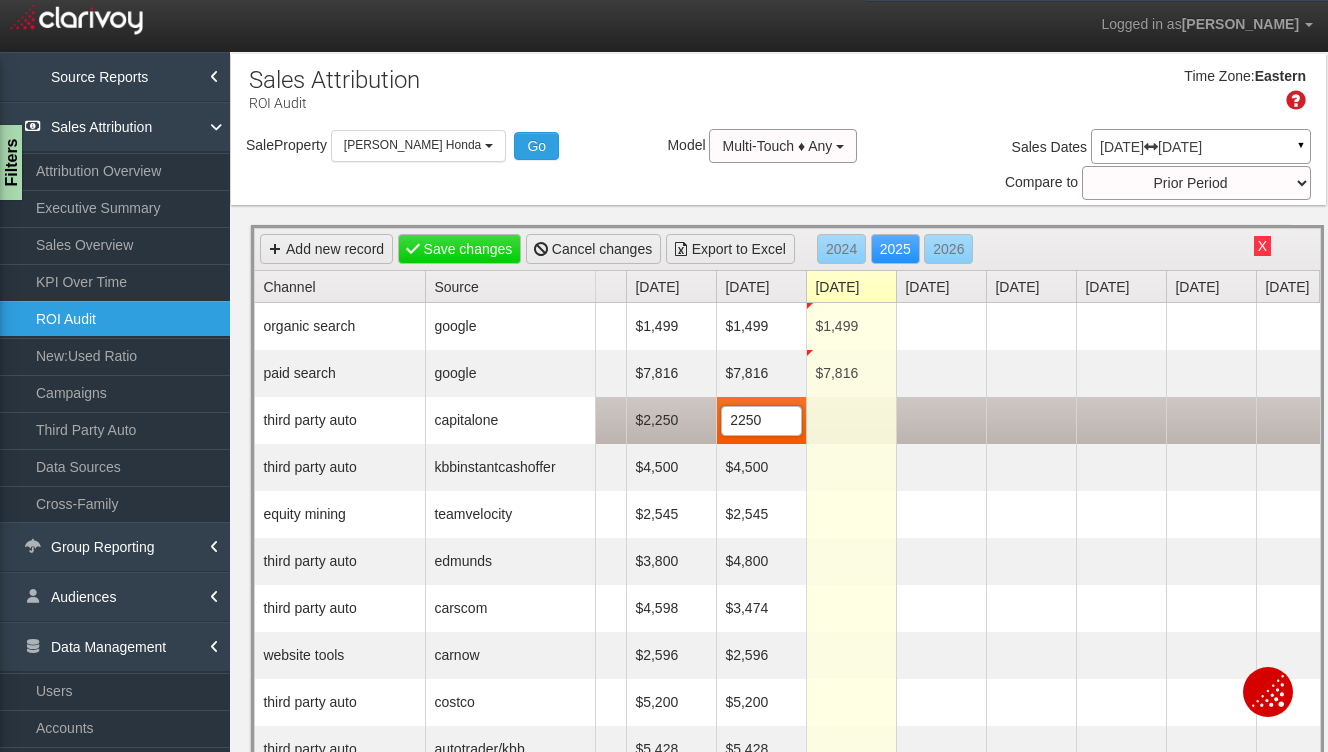 click at bounding box center [851, 420] 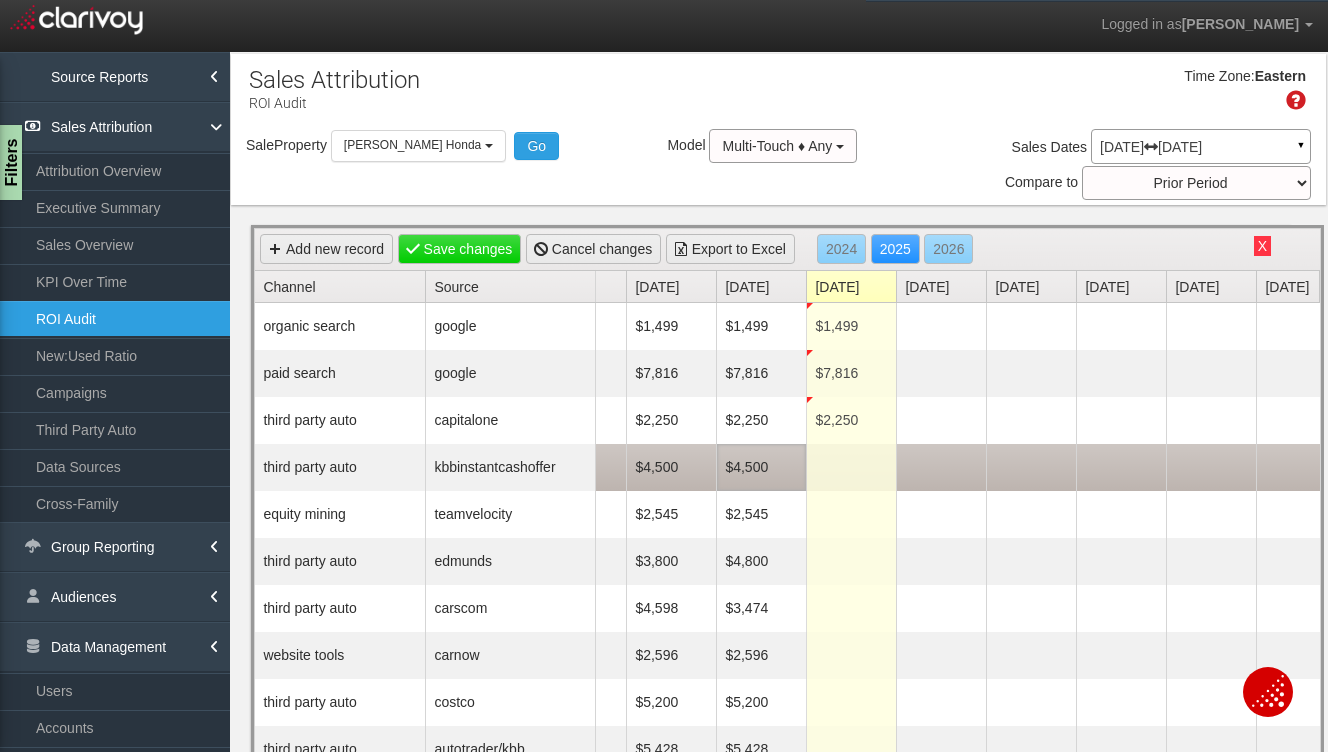 click on "$4,500" at bounding box center (761, 467) 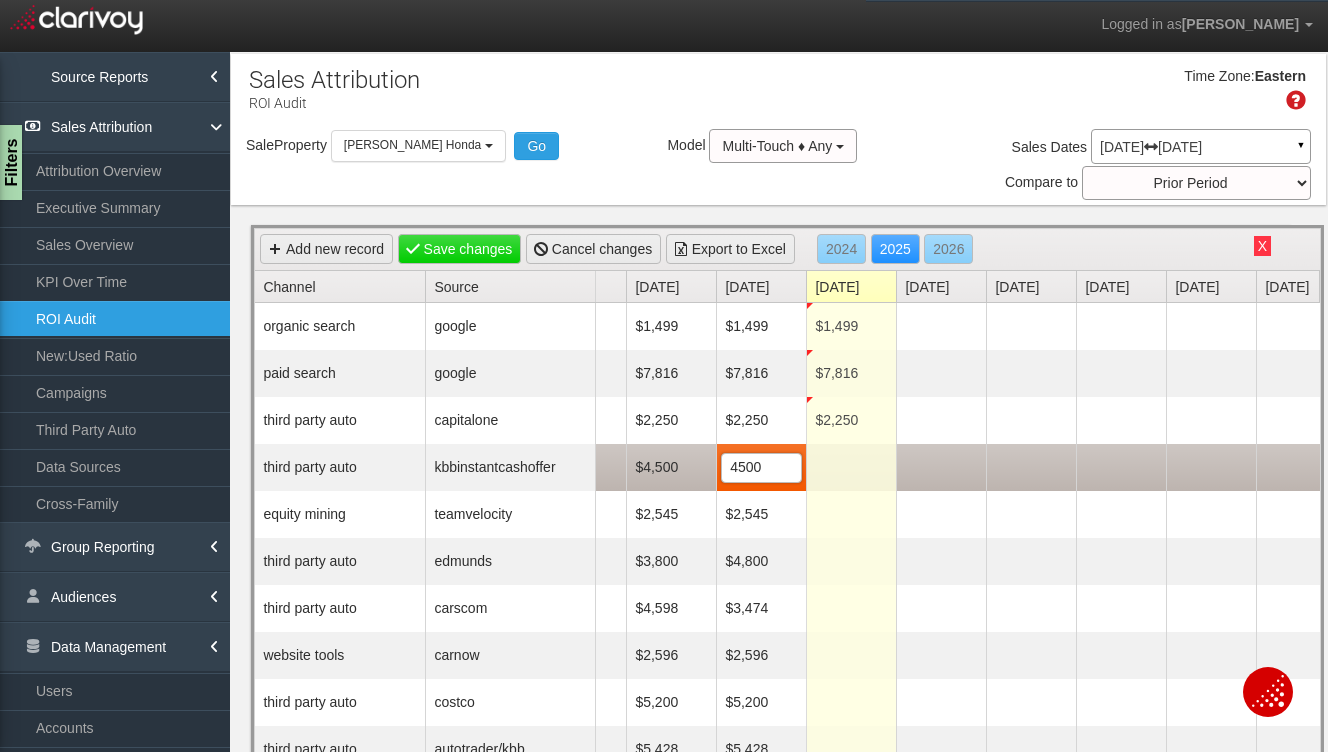 click at bounding box center [851, 467] 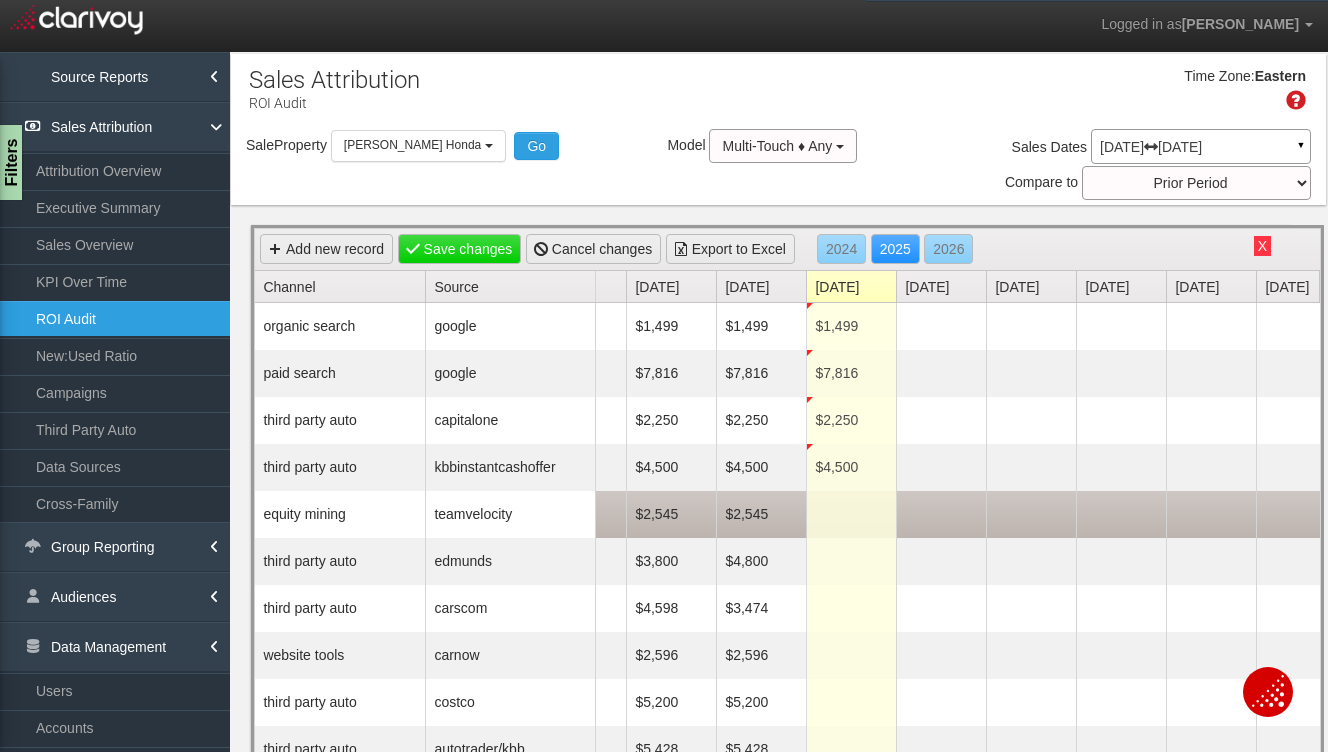 click on "$2,545" at bounding box center [761, 514] 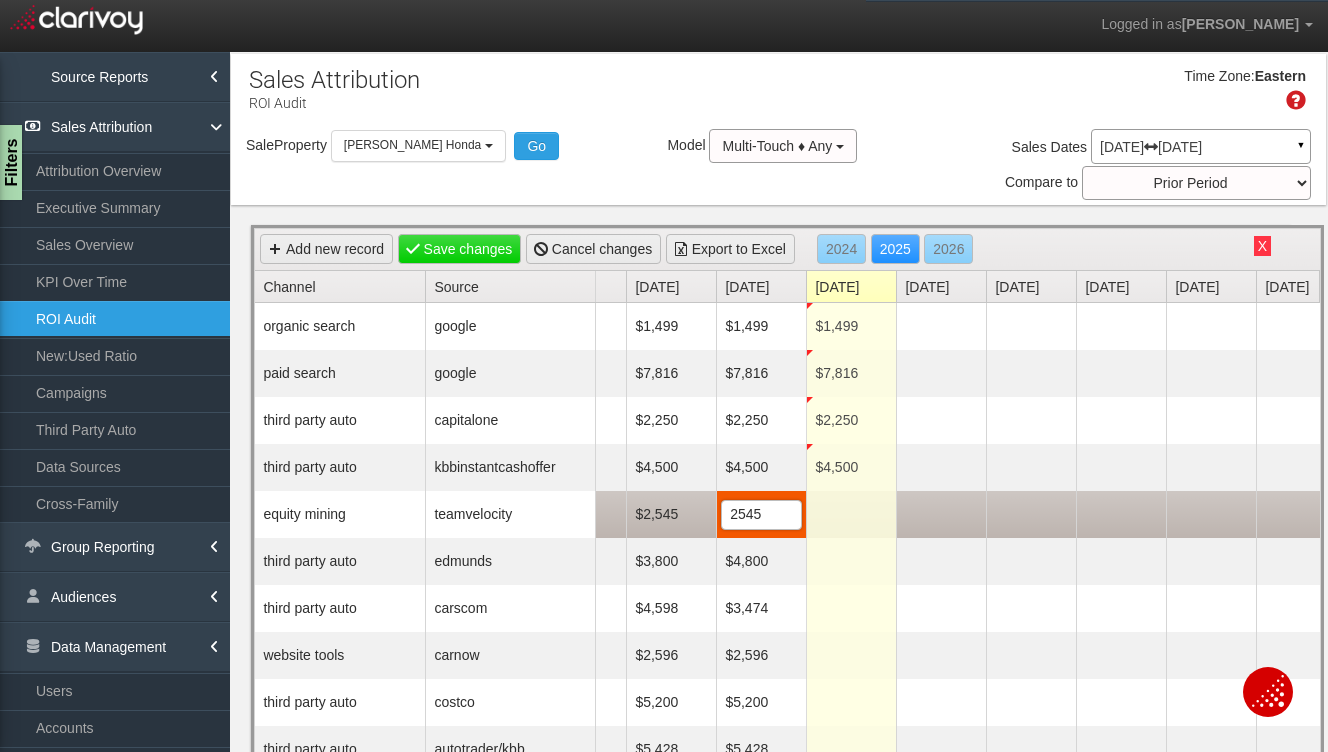 scroll, scrollTop: 0, scrollLeft: 0, axis: both 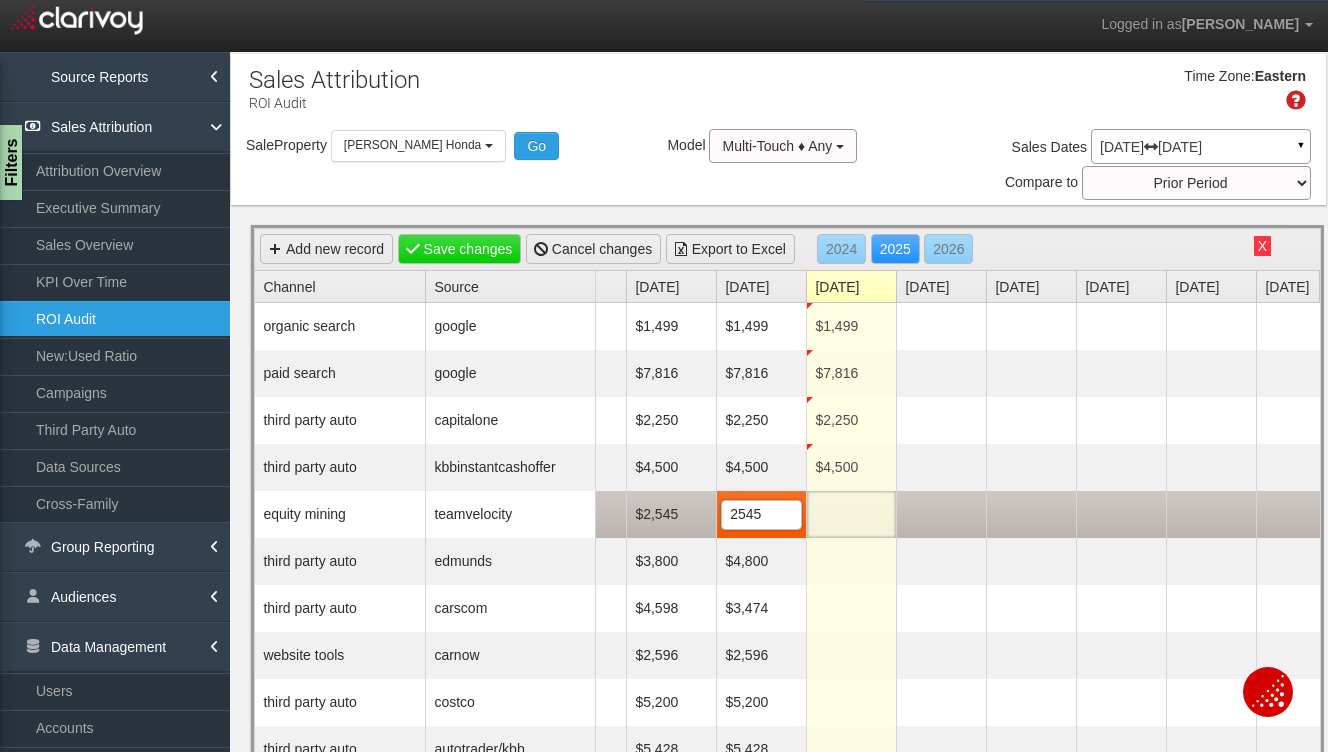 click at bounding box center [851, 514] 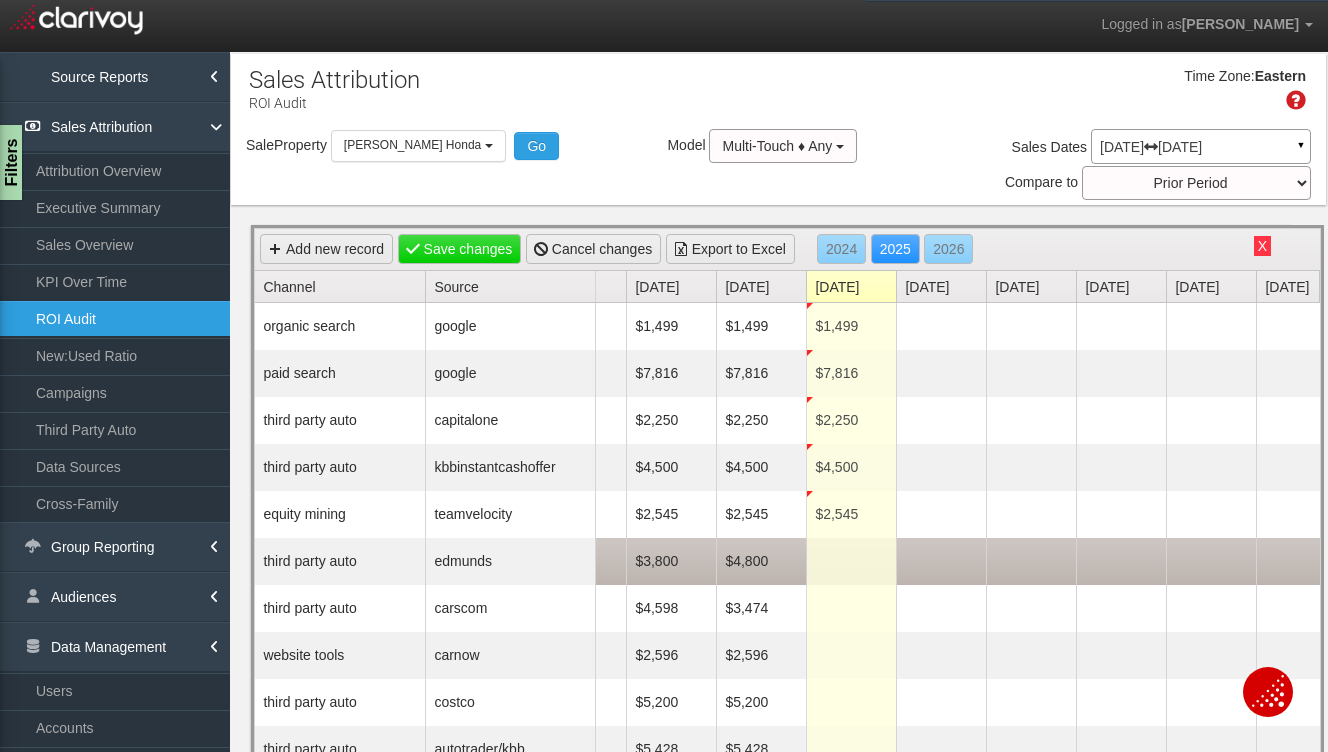 click on "$4,800" at bounding box center [761, 561] 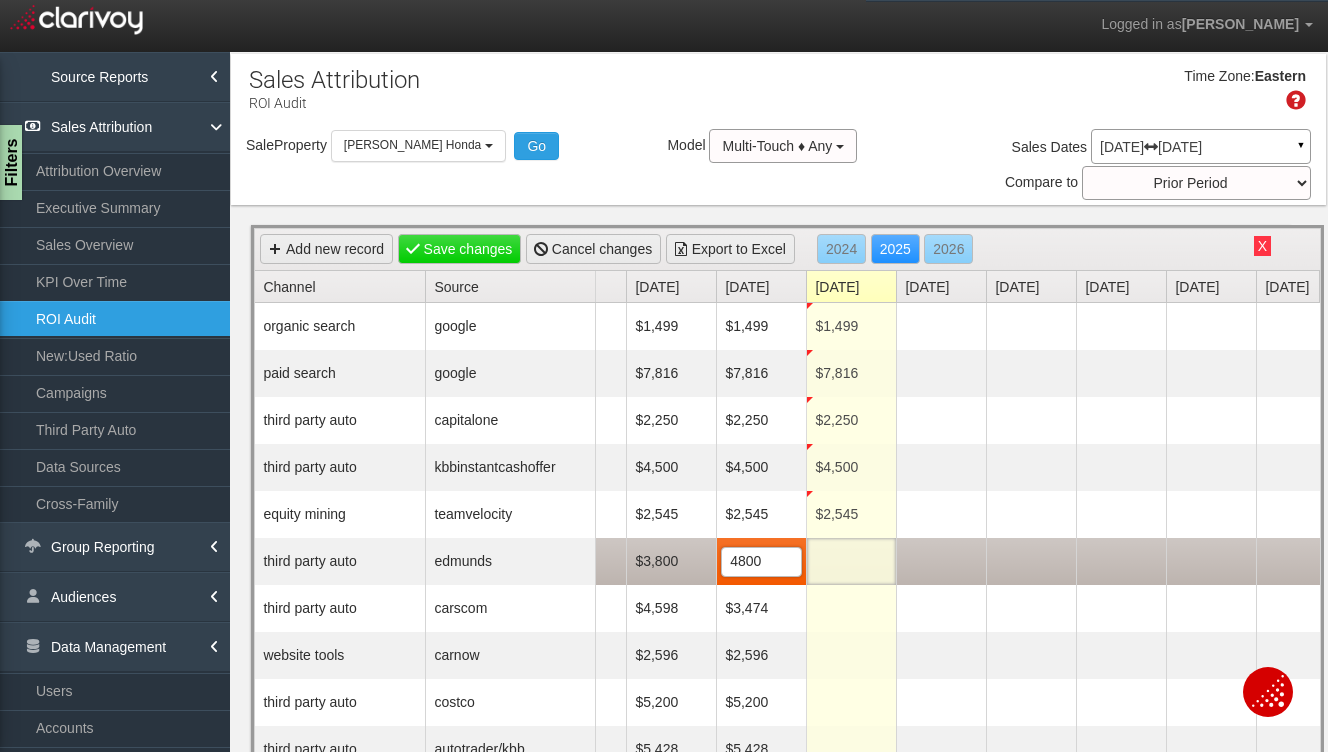 click at bounding box center (851, 561) 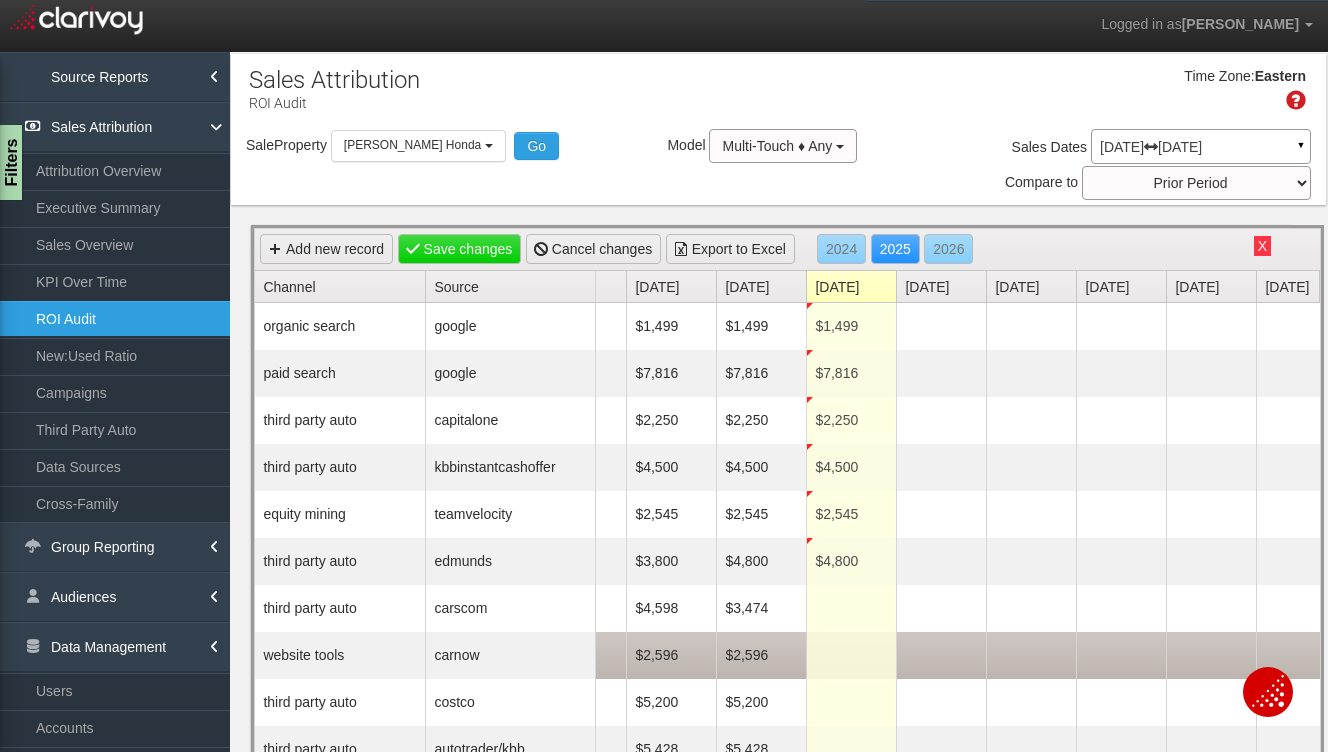 scroll, scrollTop: 24, scrollLeft: 330, axis: both 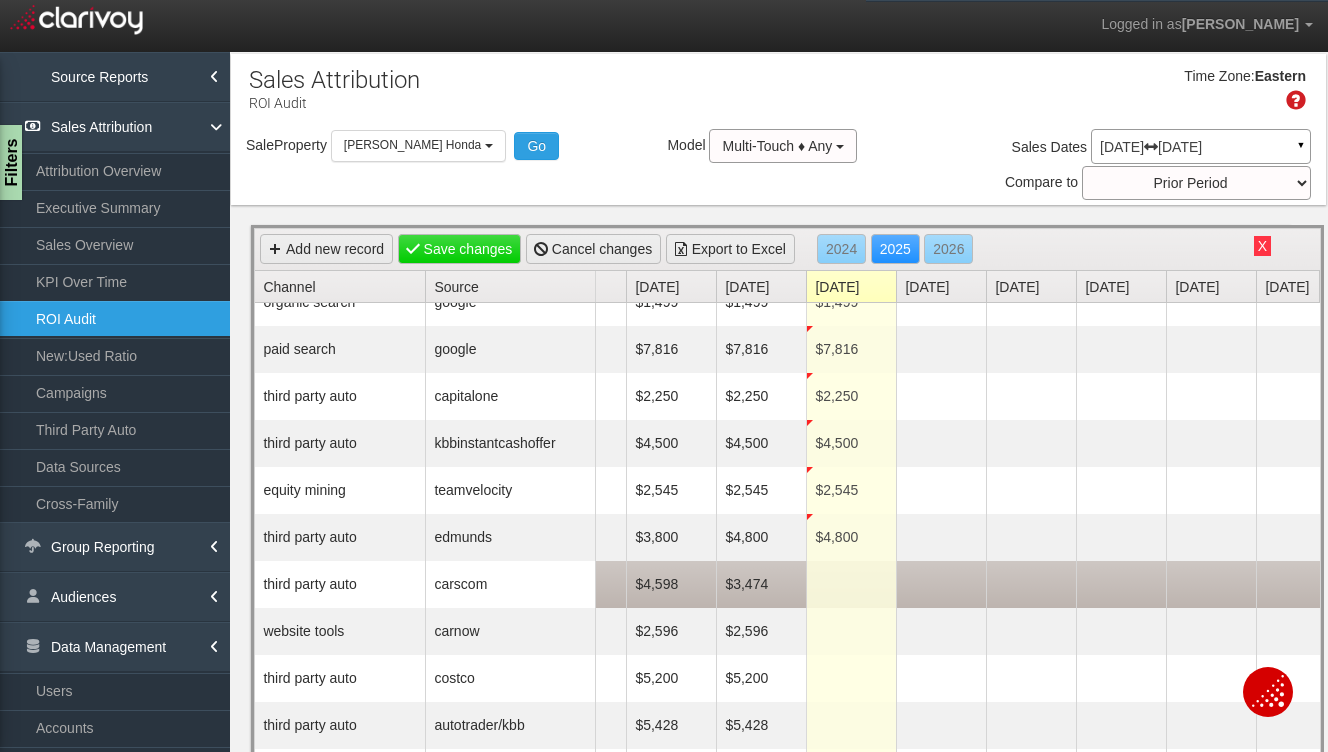 click on "$3,474" at bounding box center (761, 584) 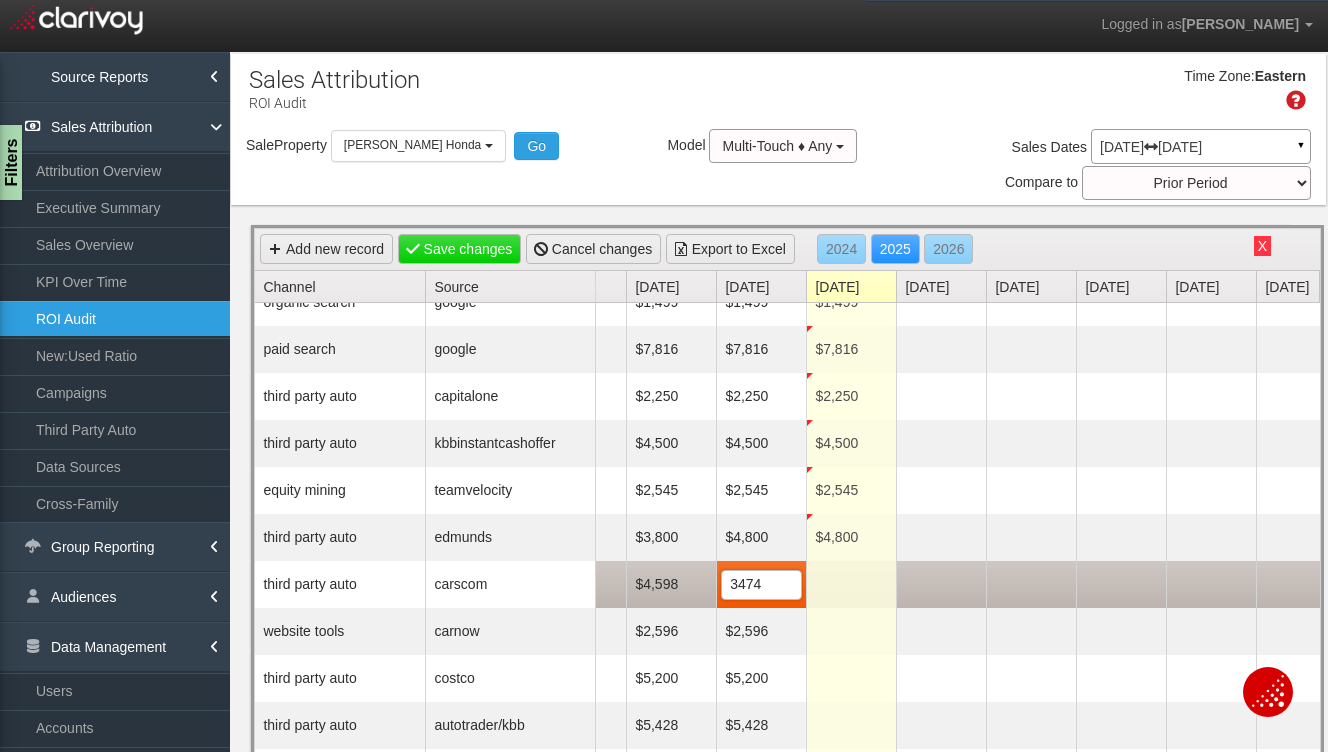 click at bounding box center [851, 584] 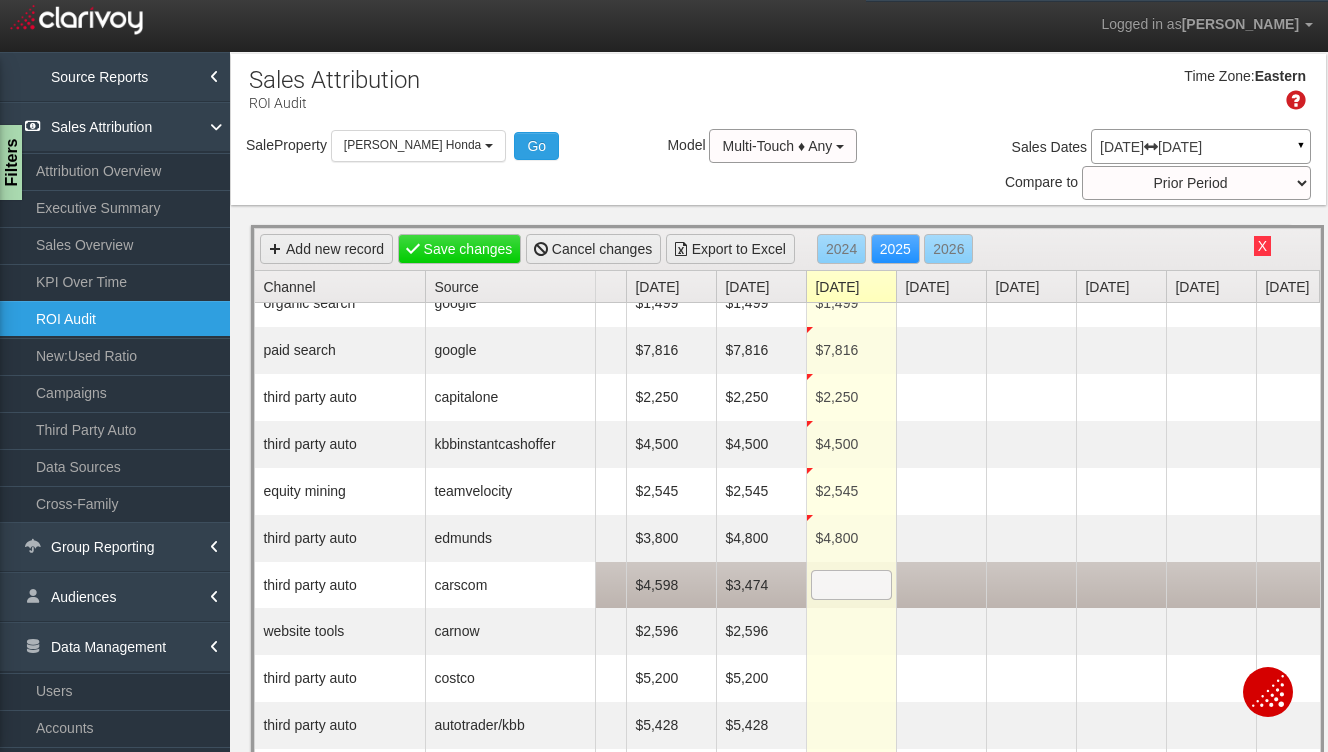 scroll, scrollTop: 23, scrollLeft: 0, axis: vertical 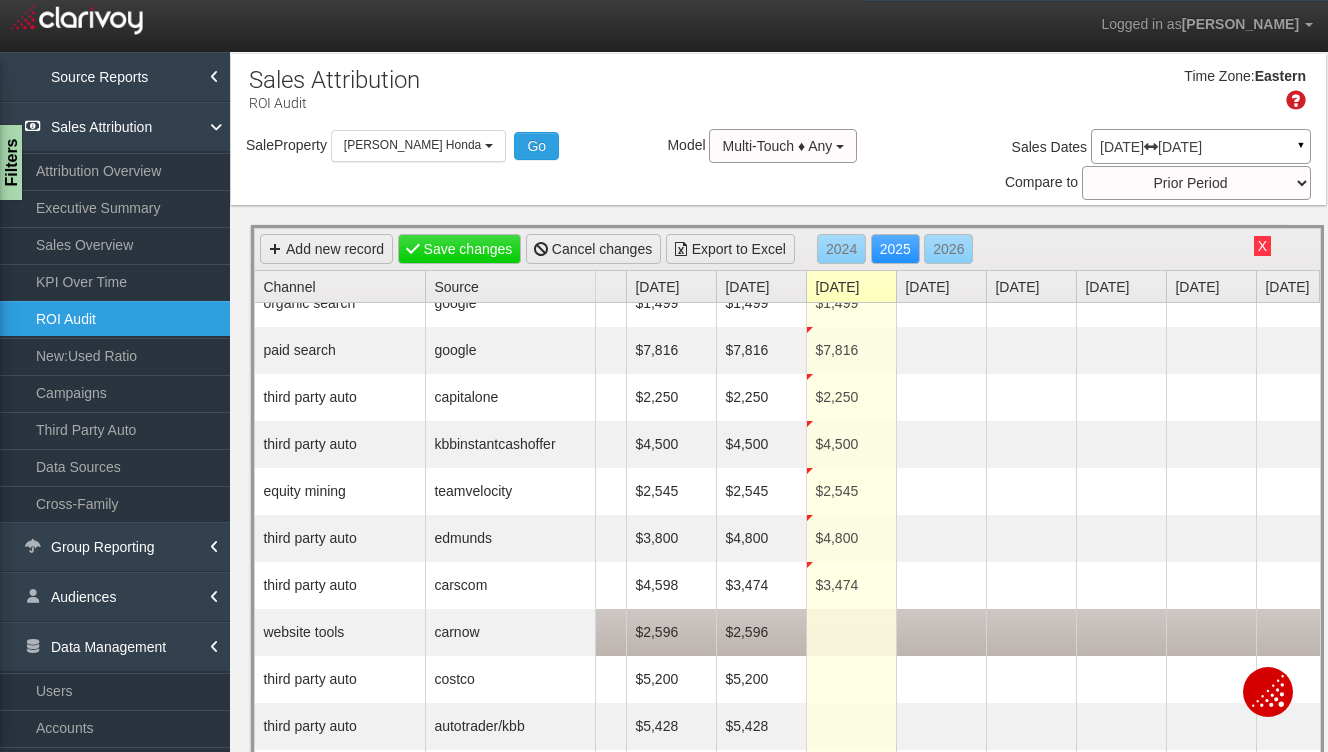 click on "$2,596" at bounding box center [761, 632] 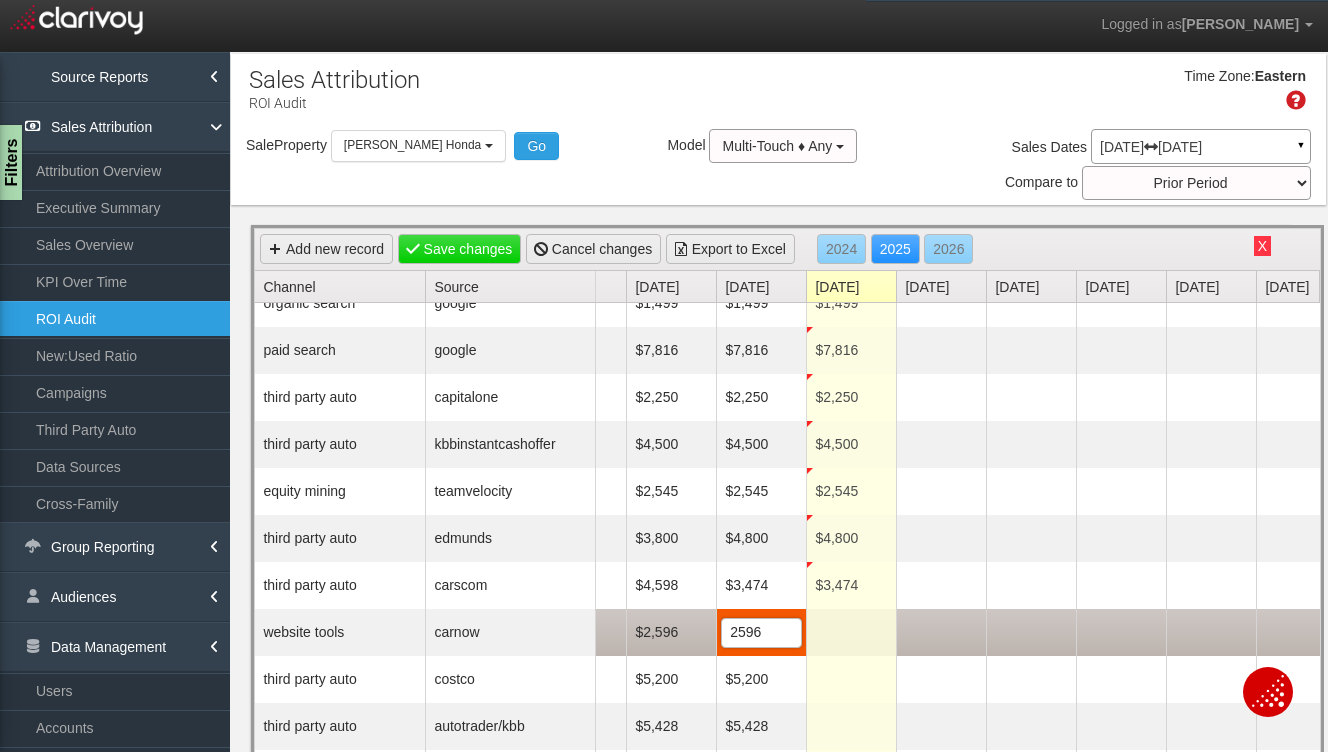 scroll, scrollTop: 0, scrollLeft: 0, axis: both 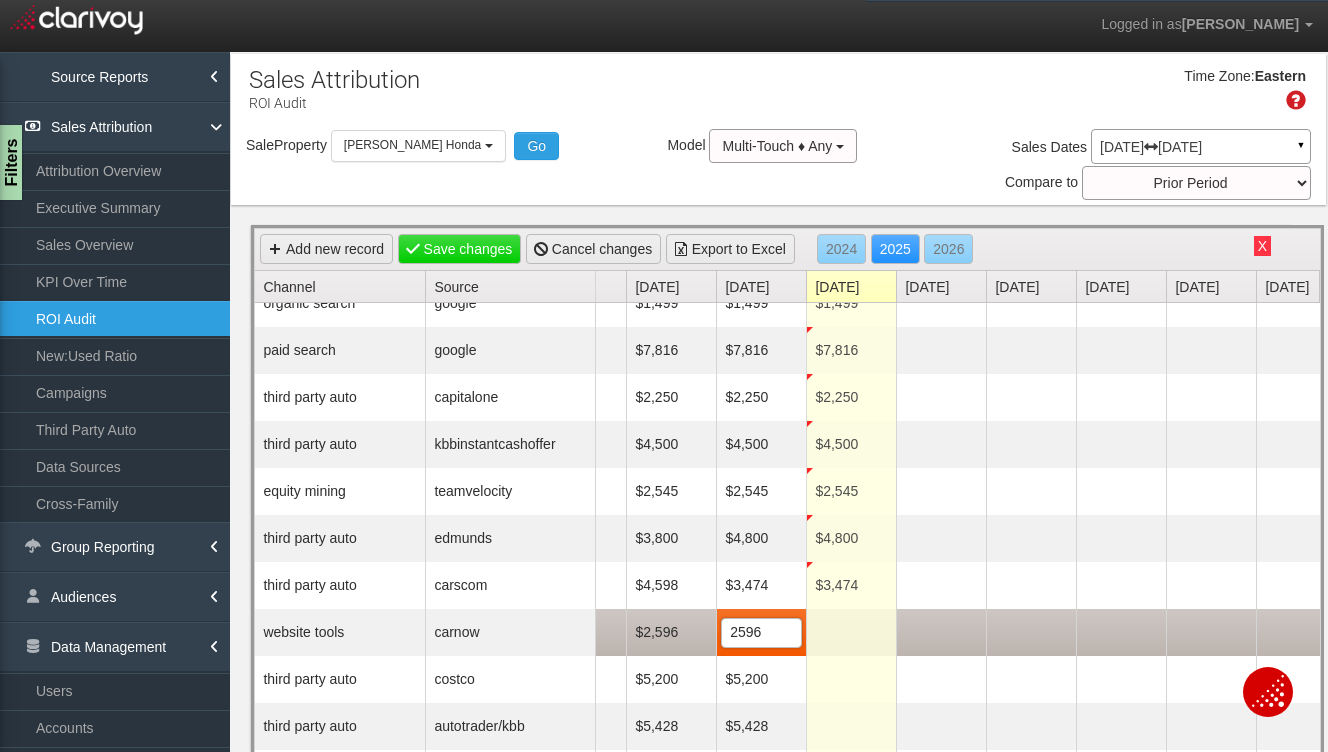 click at bounding box center (851, 632) 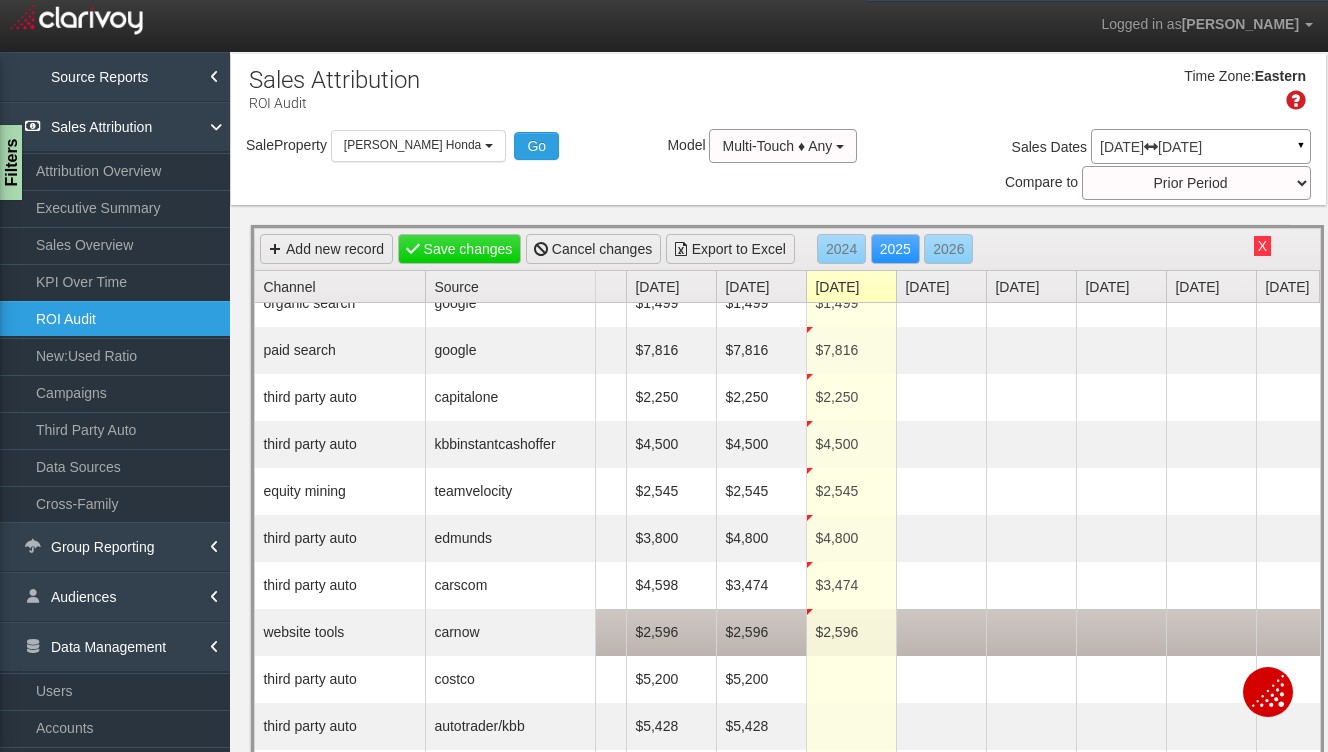 scroll, scrollTop: 24, scrollLeft: 330, axis: both 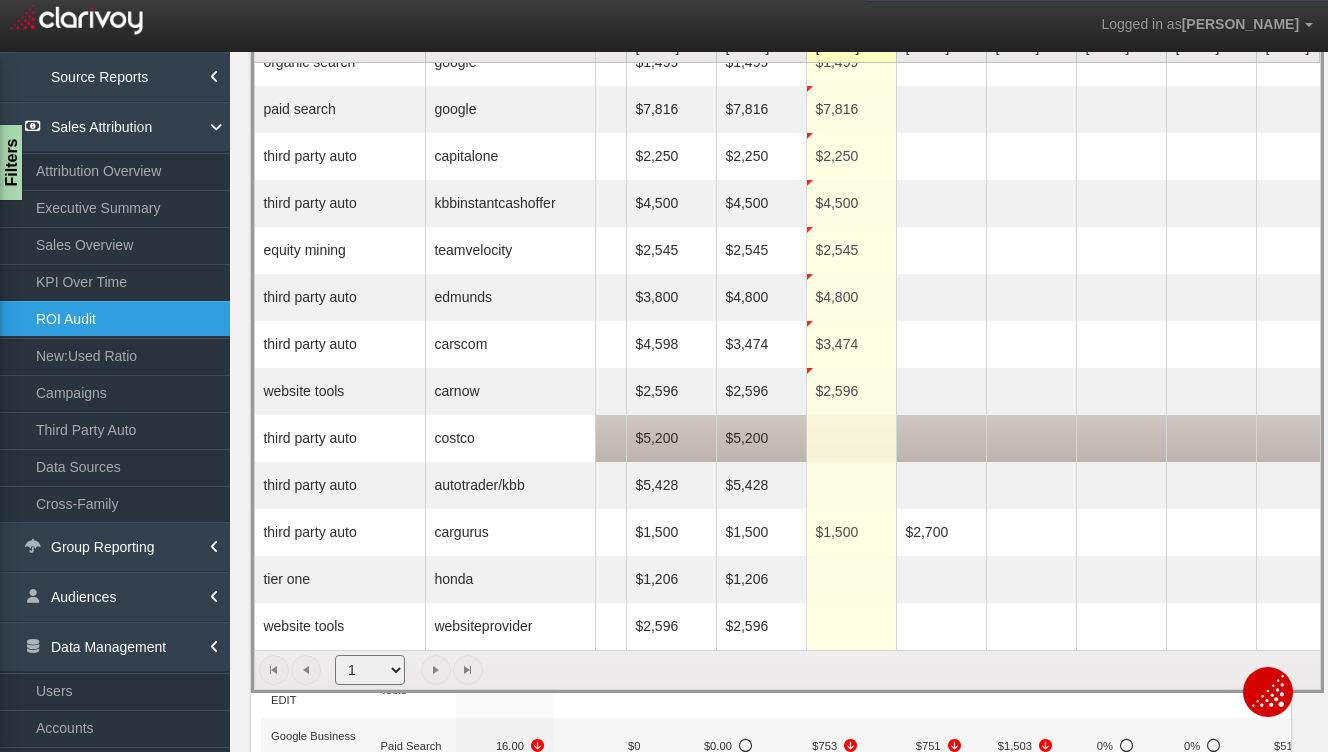click on "$5,200" at bounding box center (761, 438) 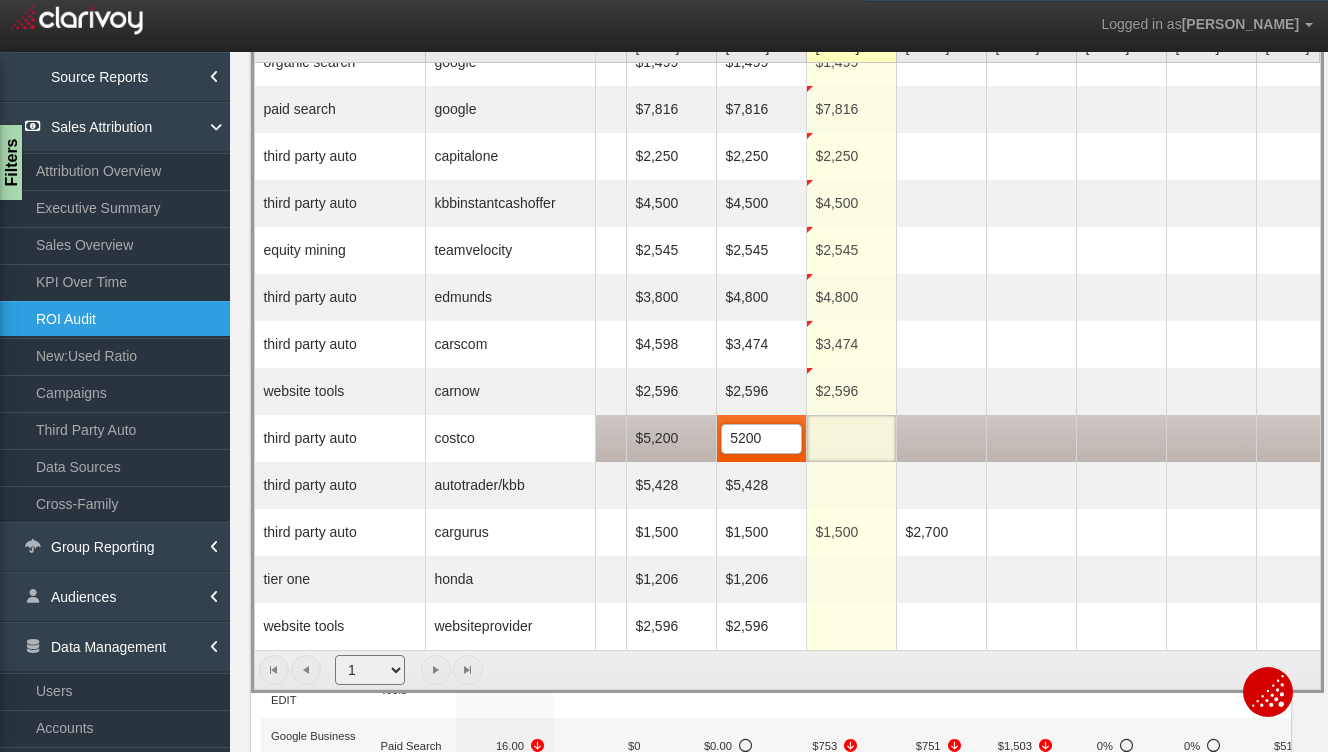 click at bounding box center [851, 438] 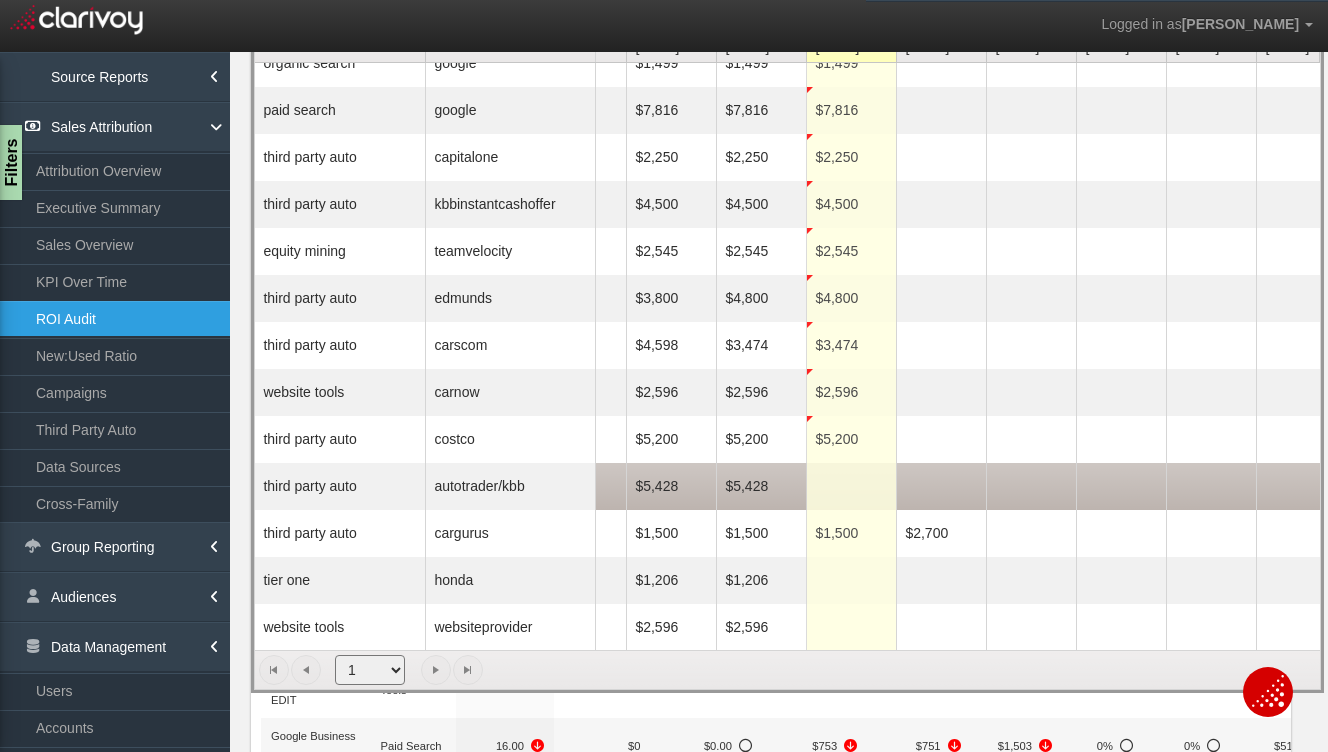 click on "$5,428" at bounding box center (761, 486) 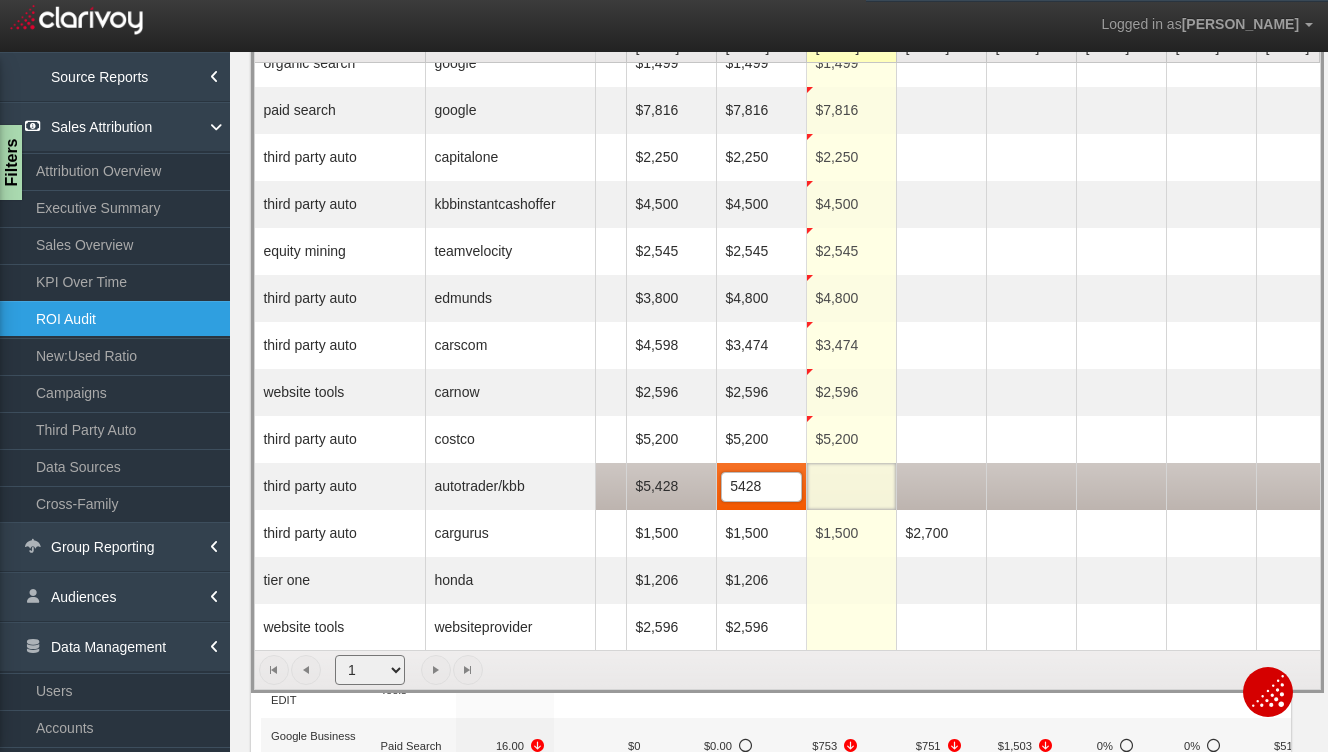 click at bounding box center (851, 486) 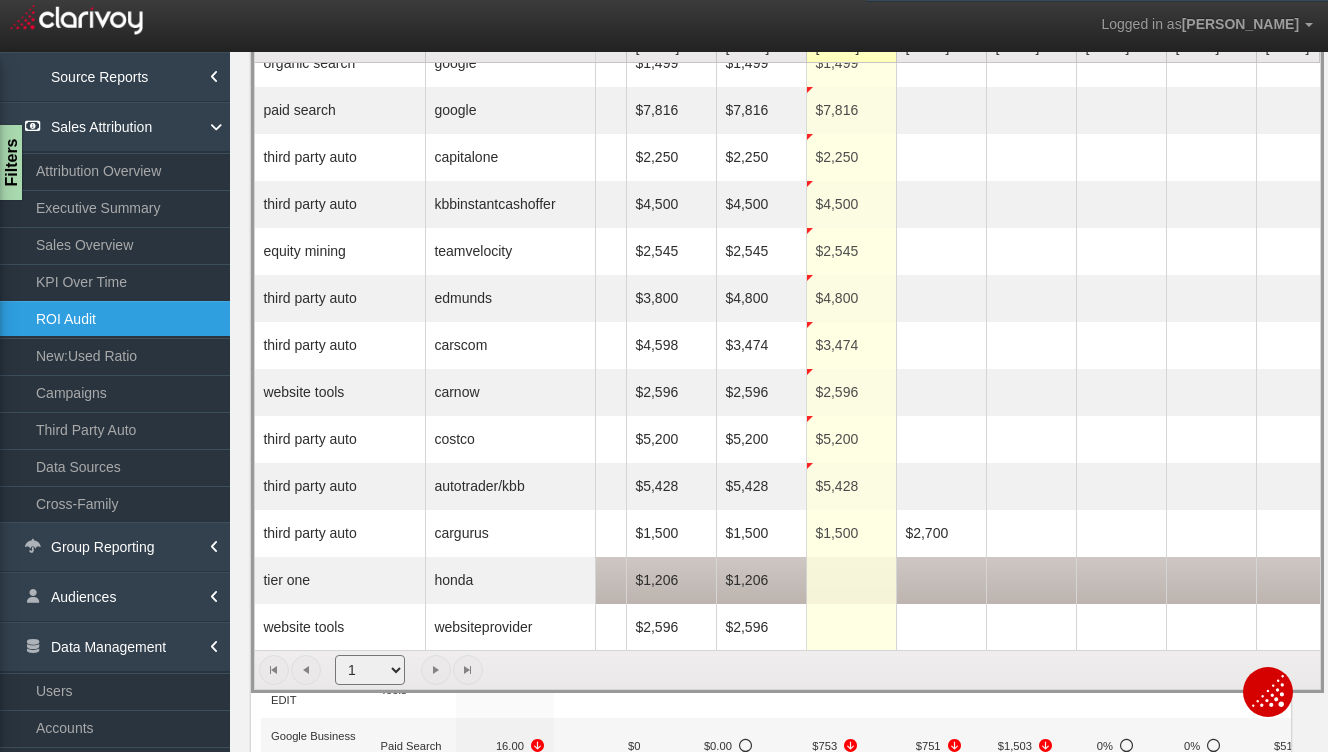 click on "$1,206" at bounding box center (761, 580) 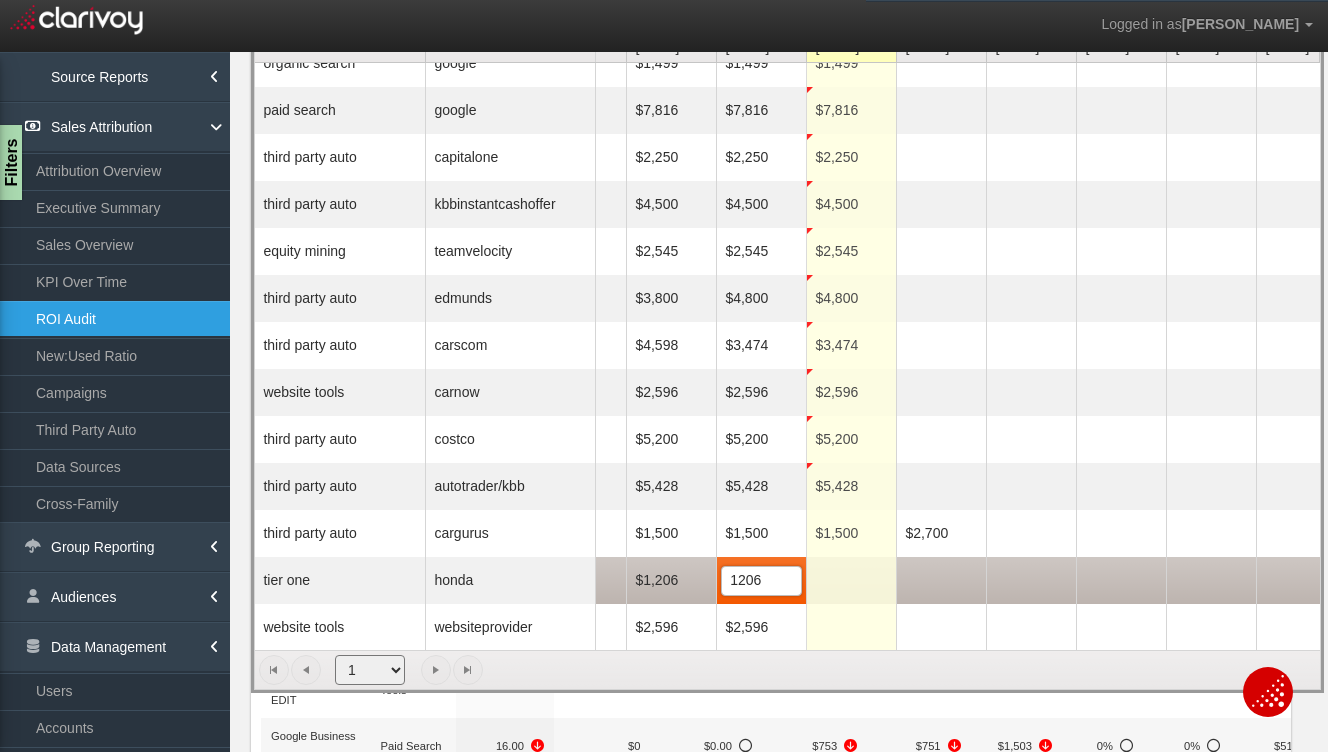 click at bounding box center [851, 580] 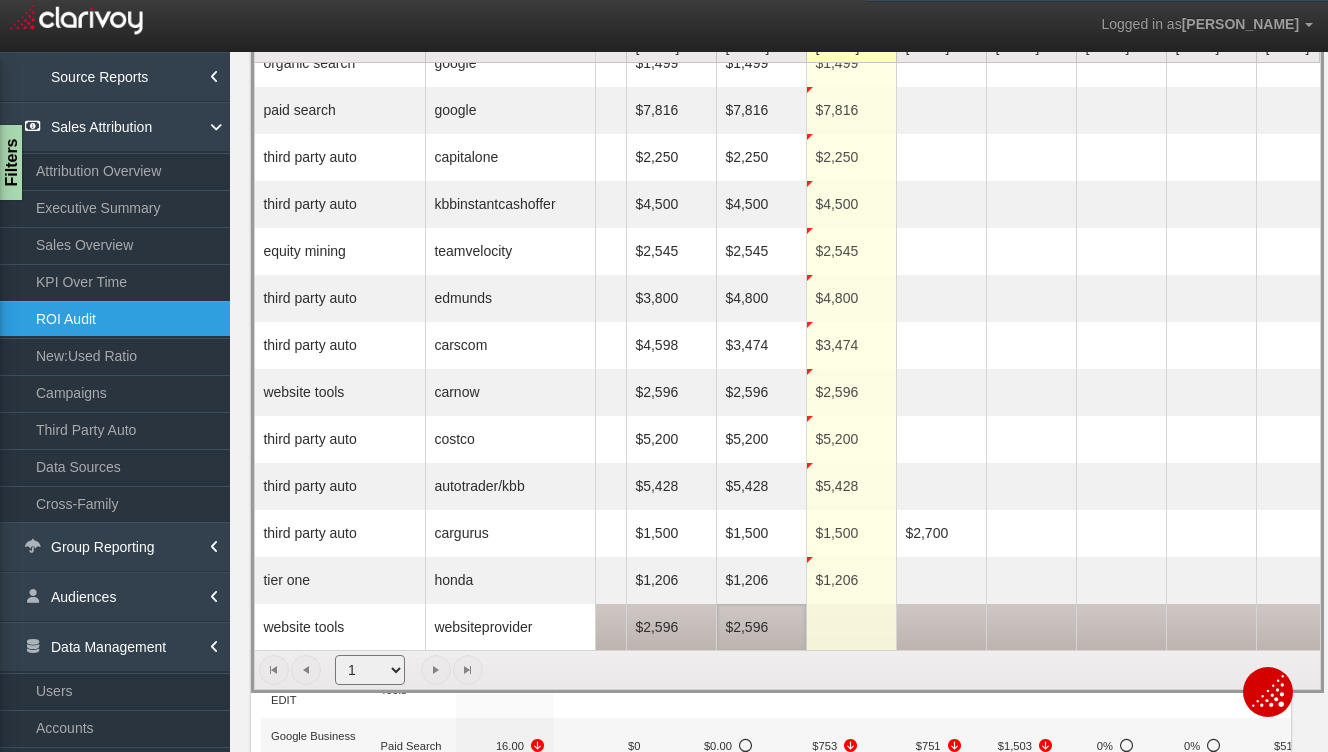 click on "$2,596" at bounding box center (761, 627) 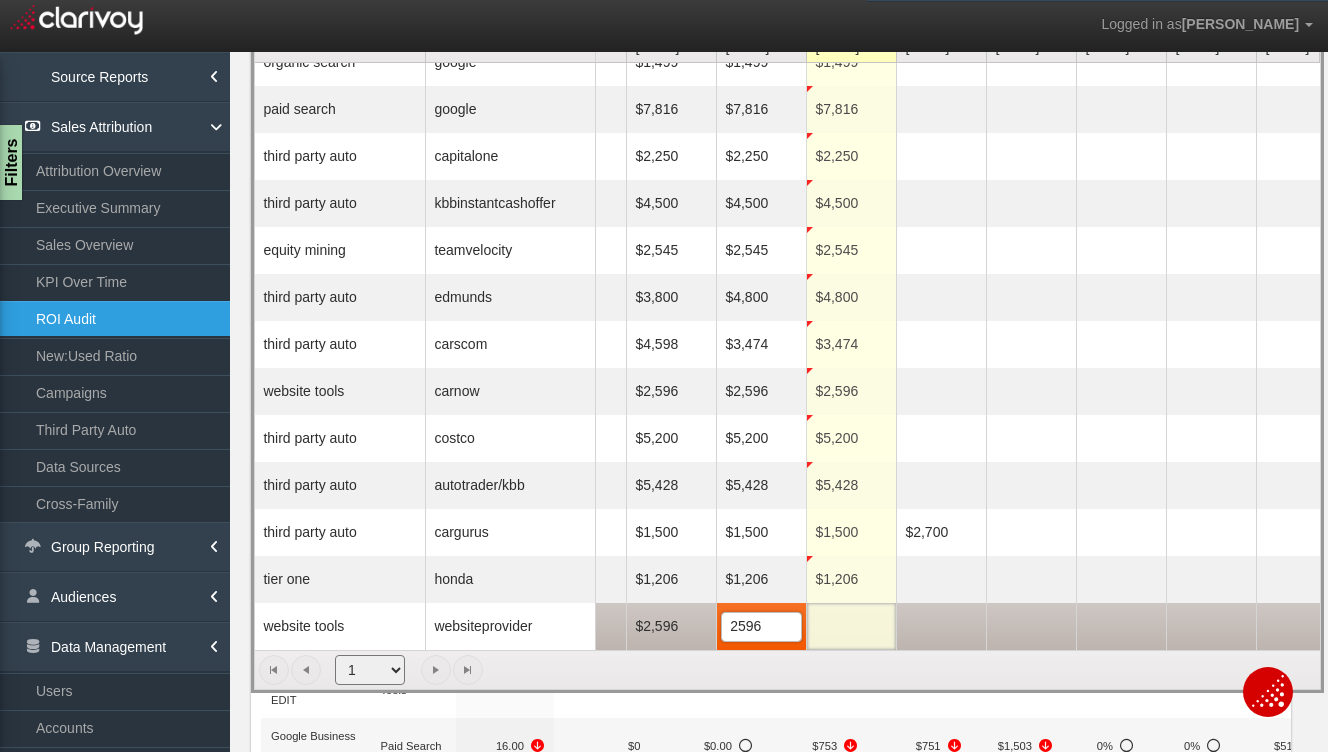 click at bounding box center (851, 626) 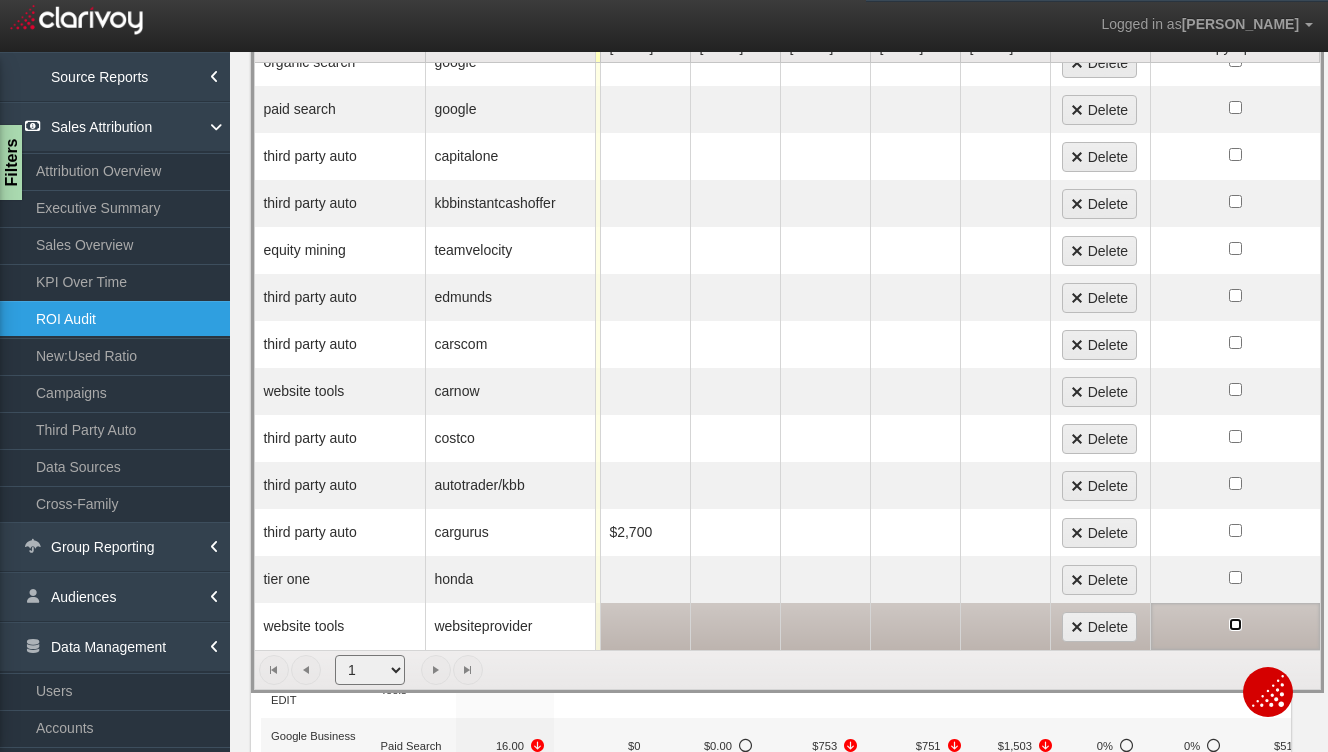 click at bounding box center [1235, 624] 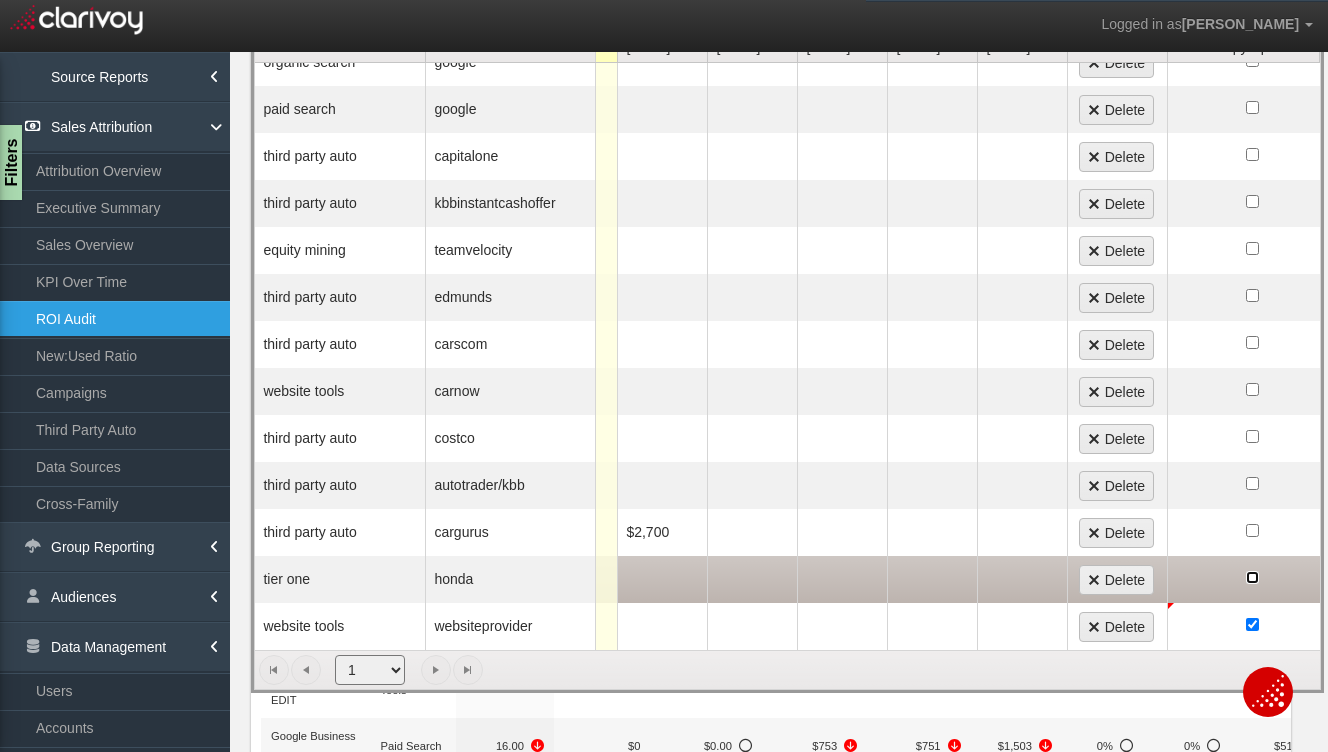 click at bounding box center (1252, 579) 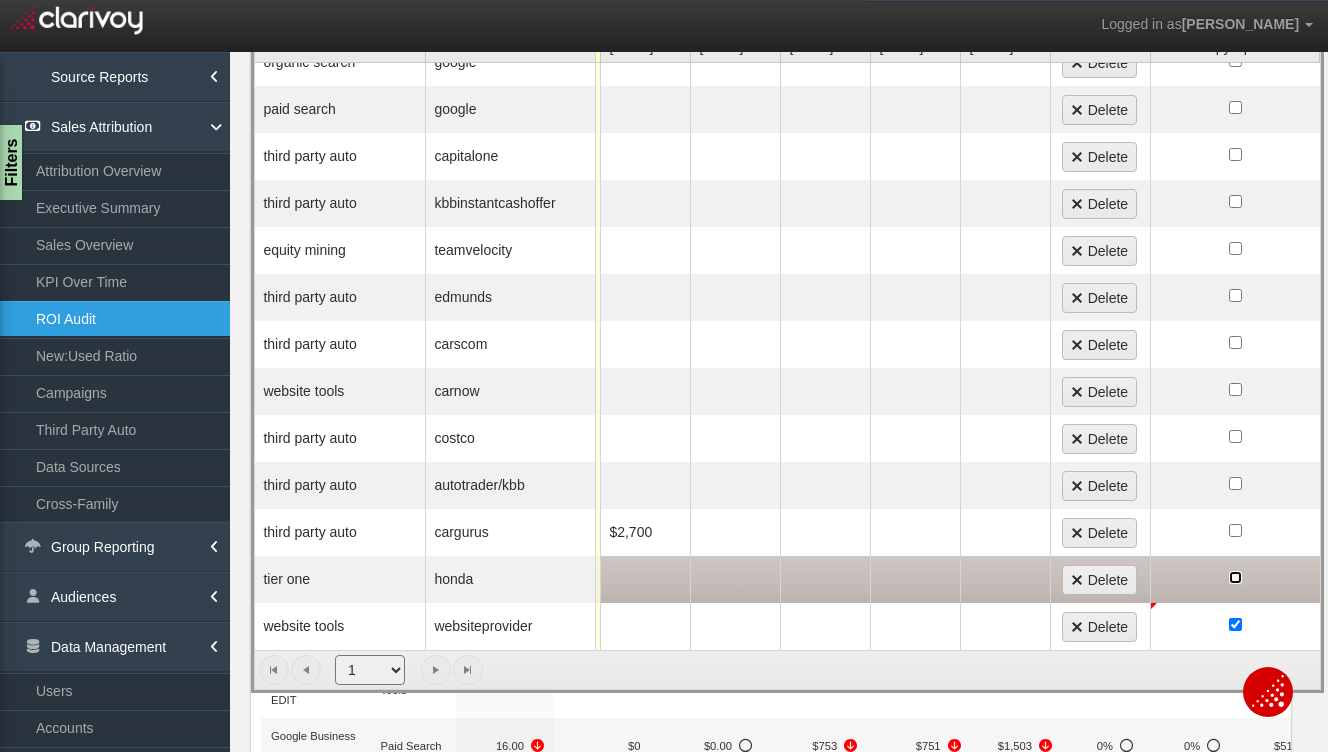 click at bounding box center [1235, 577] 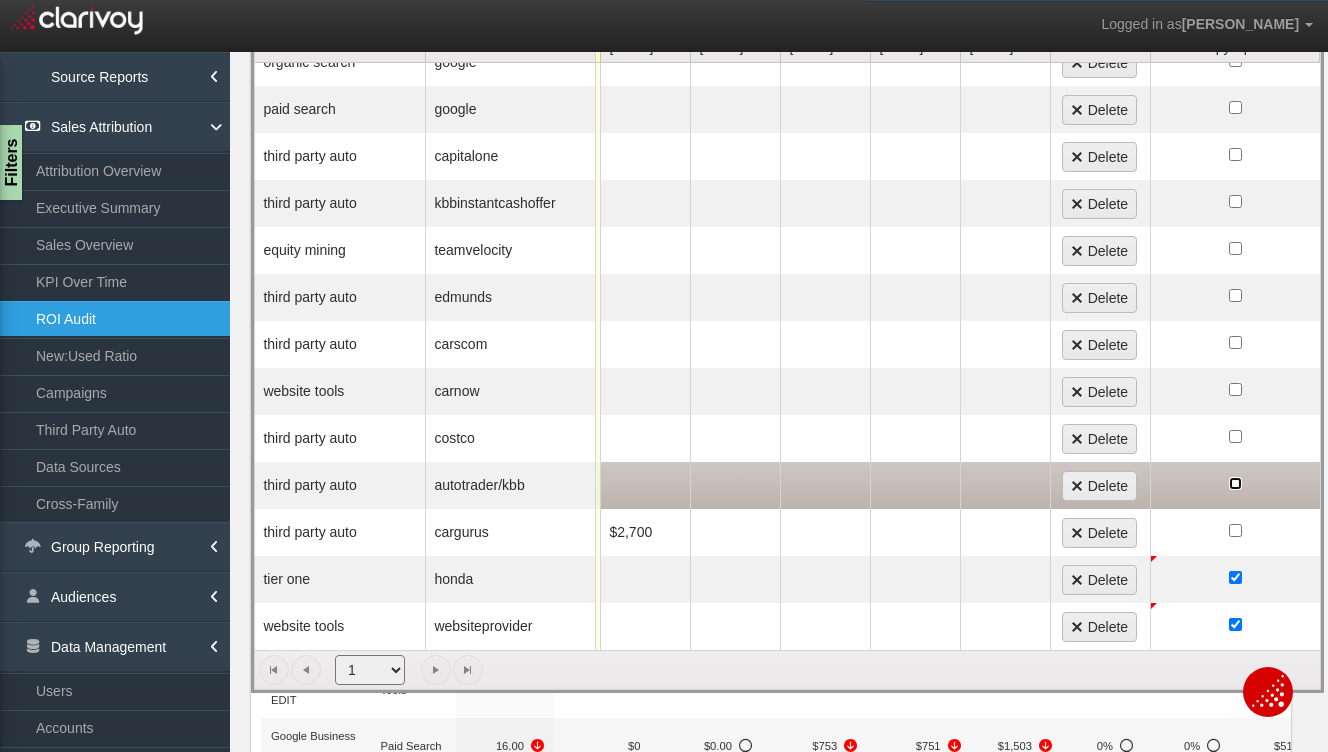 click at bounding box center [1235, 483] 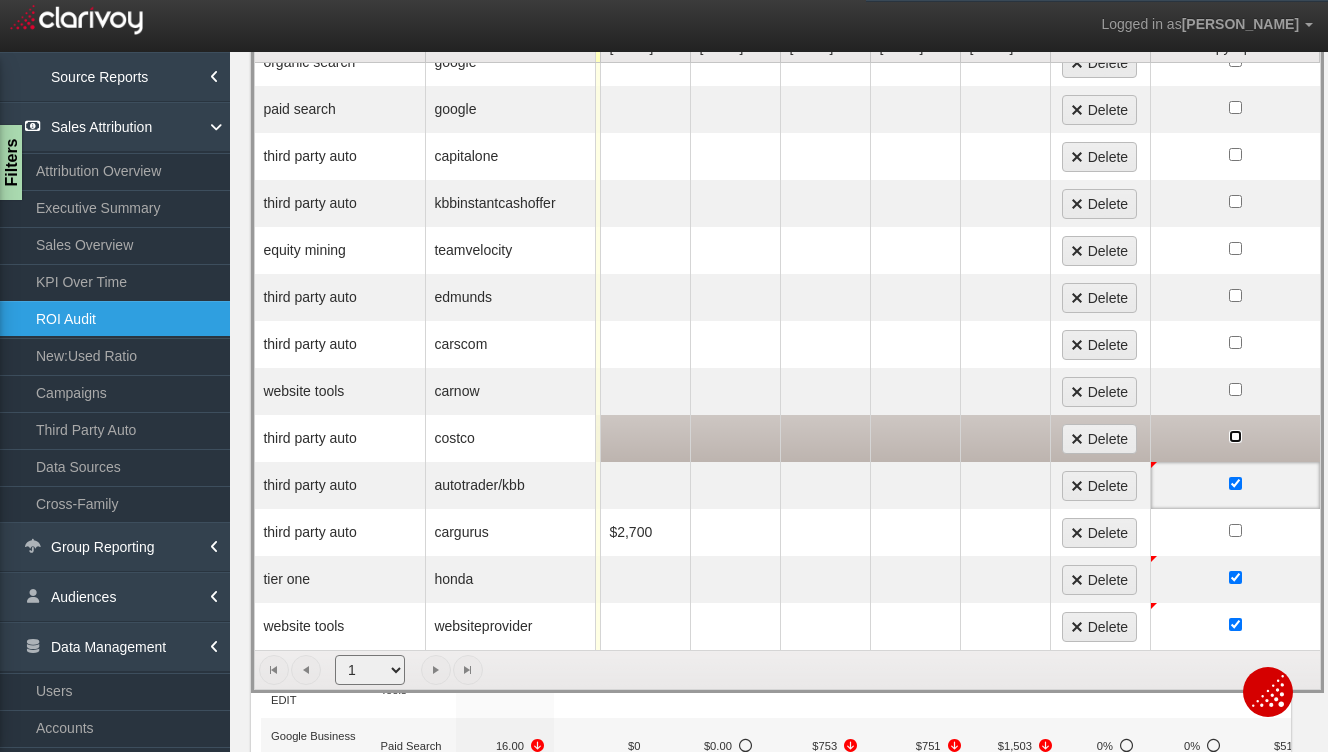 click at bounding box center (1235, 436) 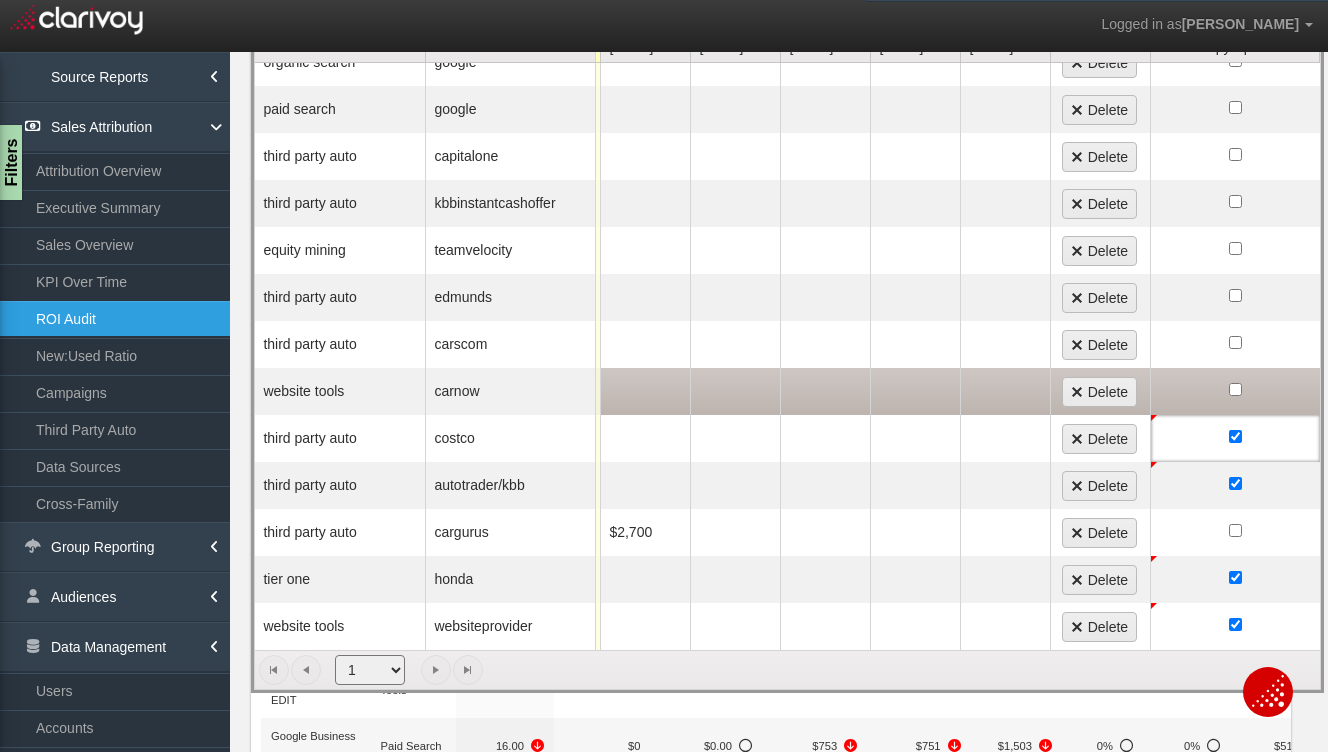 click at bounding box center (1235, 391) 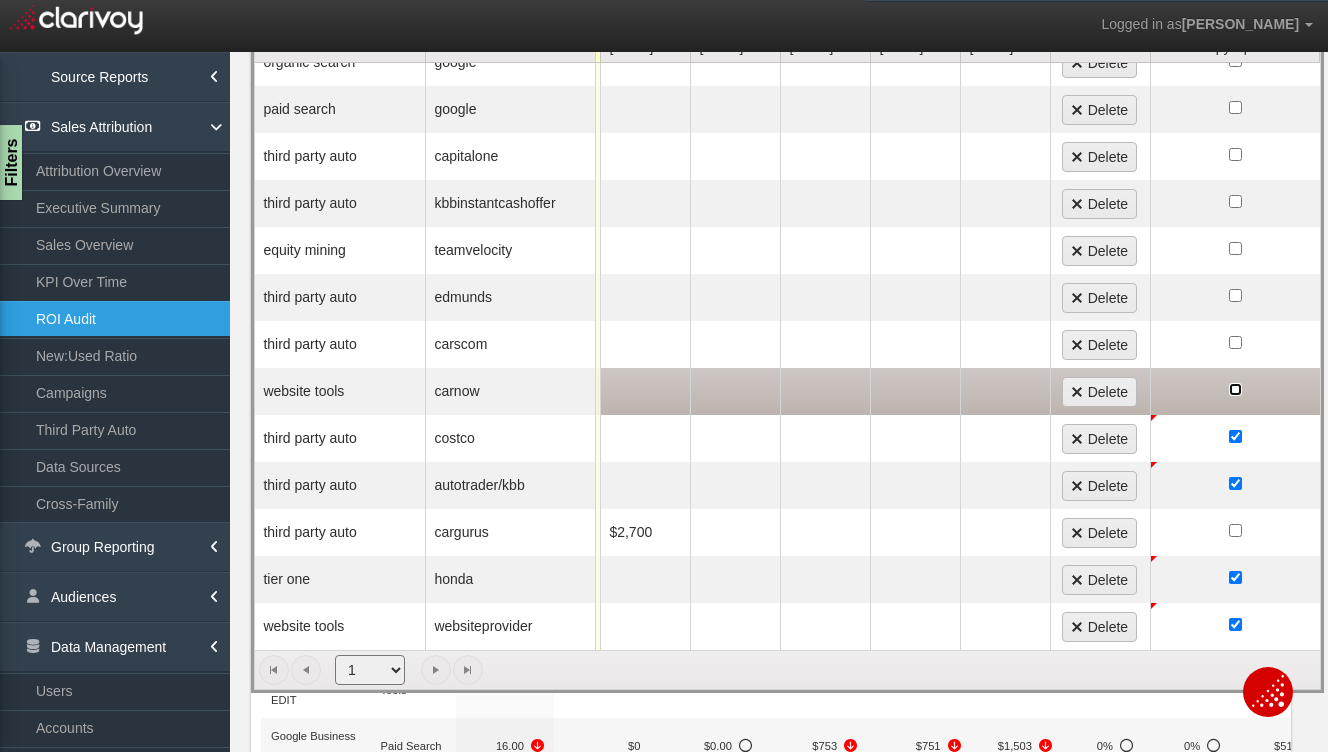 click at bounding box center (1235, 389) 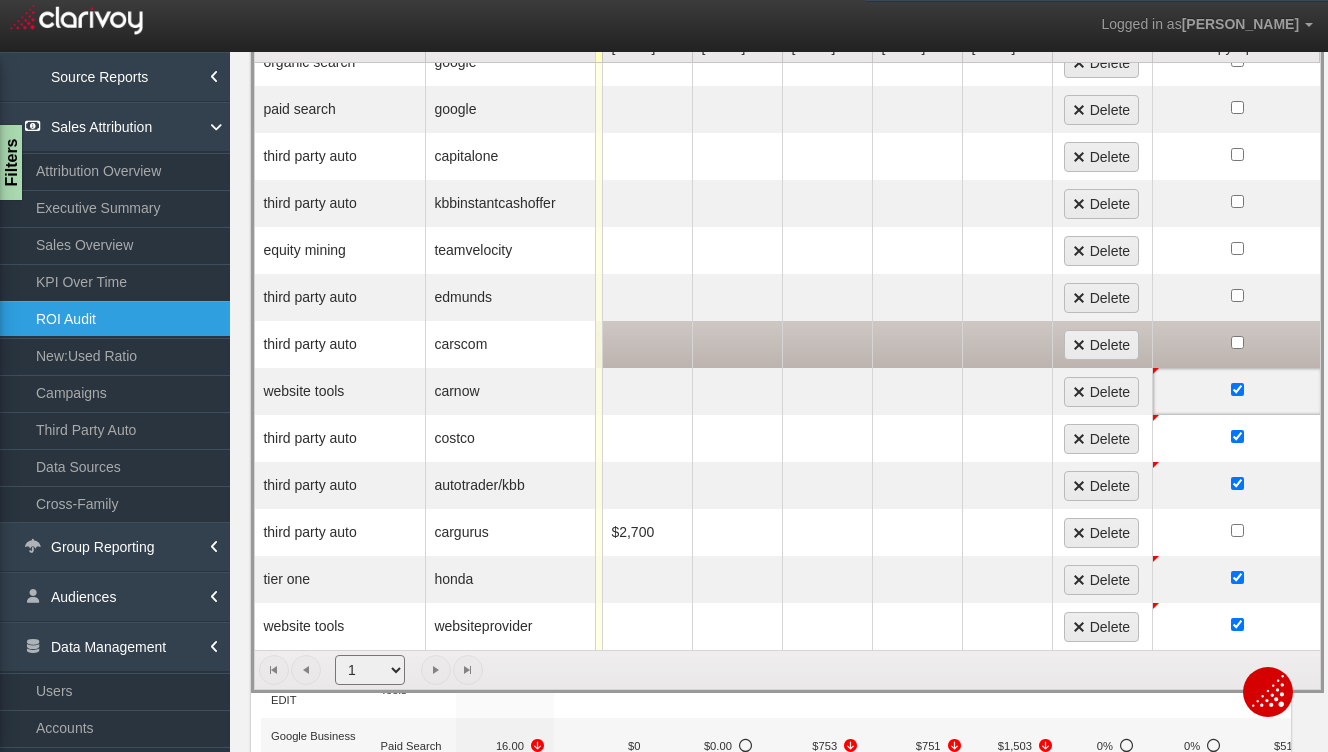 click at bounding box center (1237, 344) 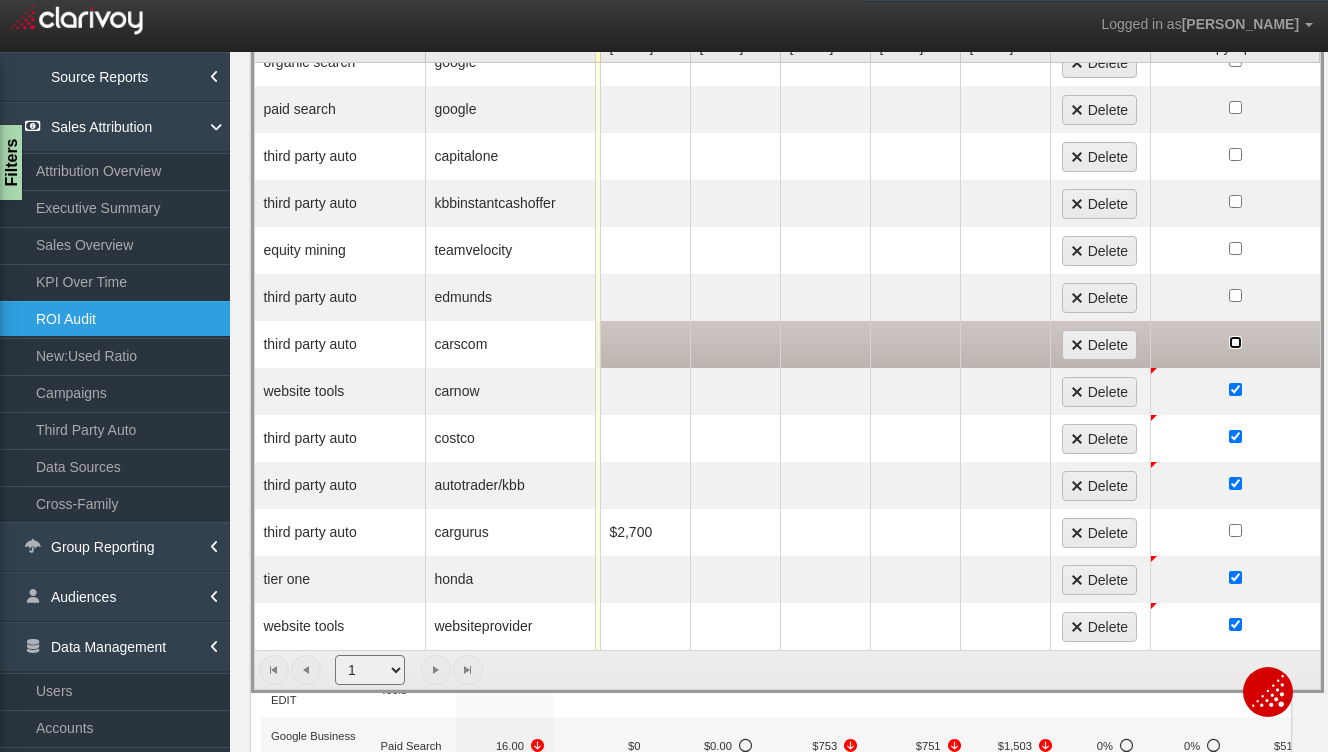 click at bounding box center (1235, 342) 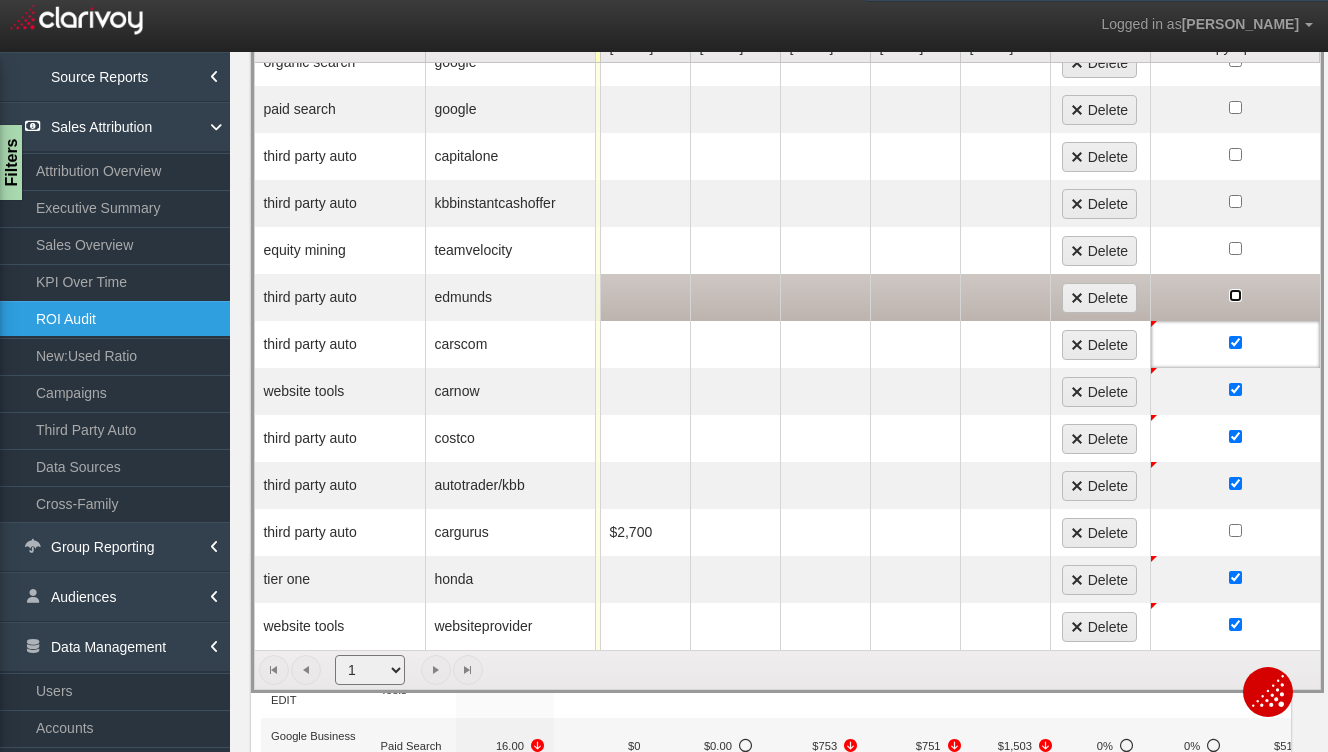 click at bounding box center (1235, 295) 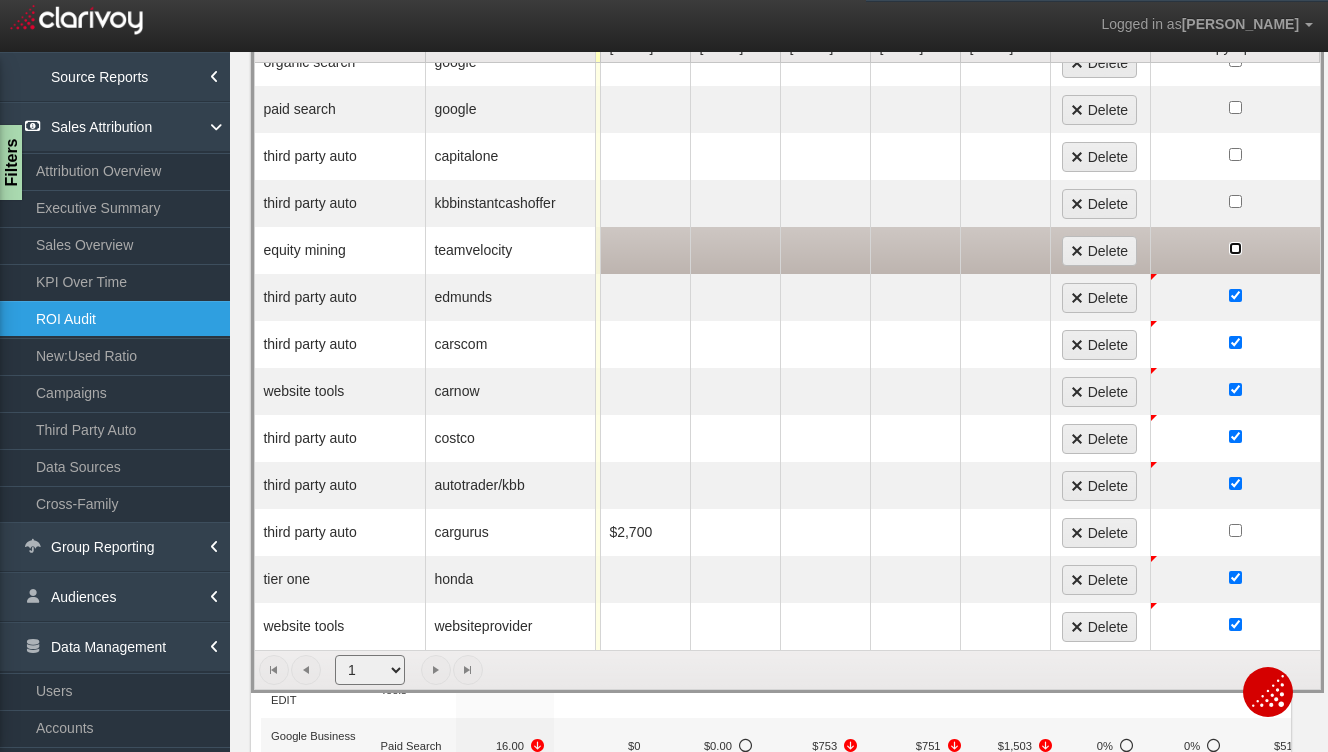 click at bounding box center [1235, 248] 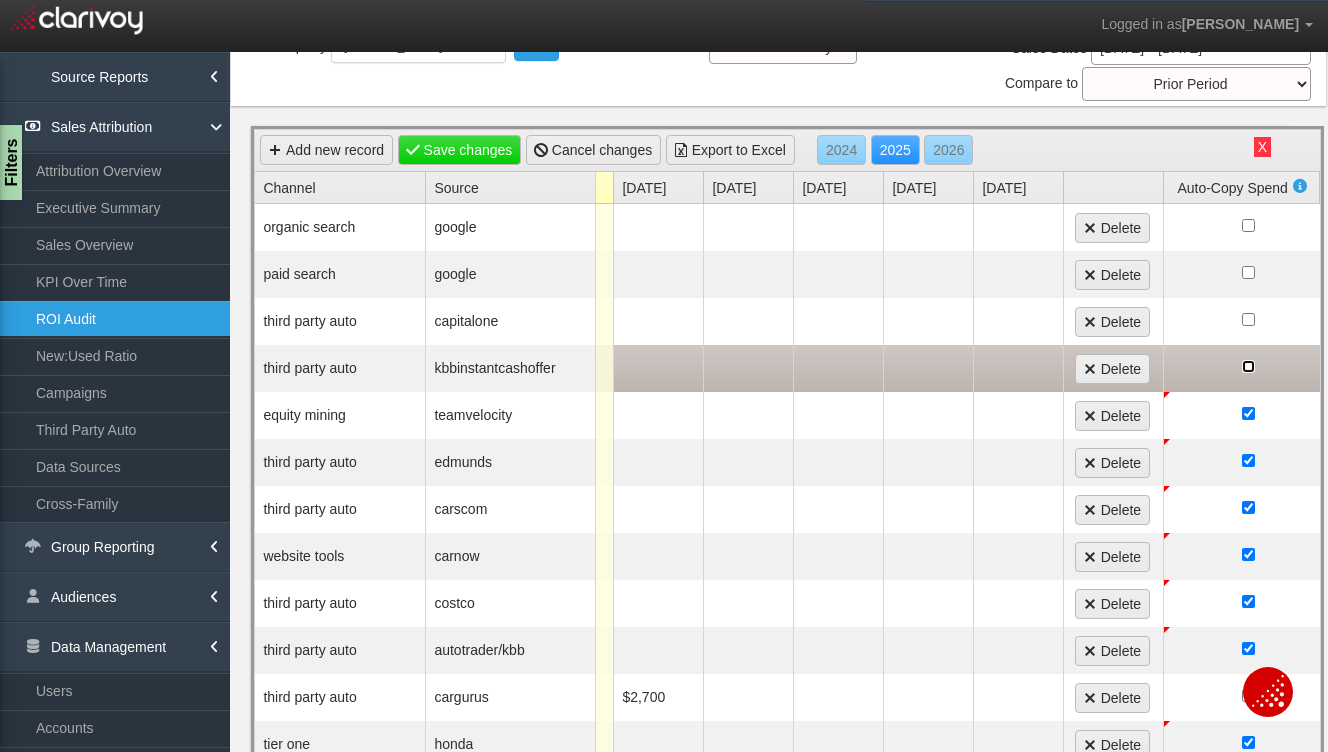 click at bounding box center (1248, 368) 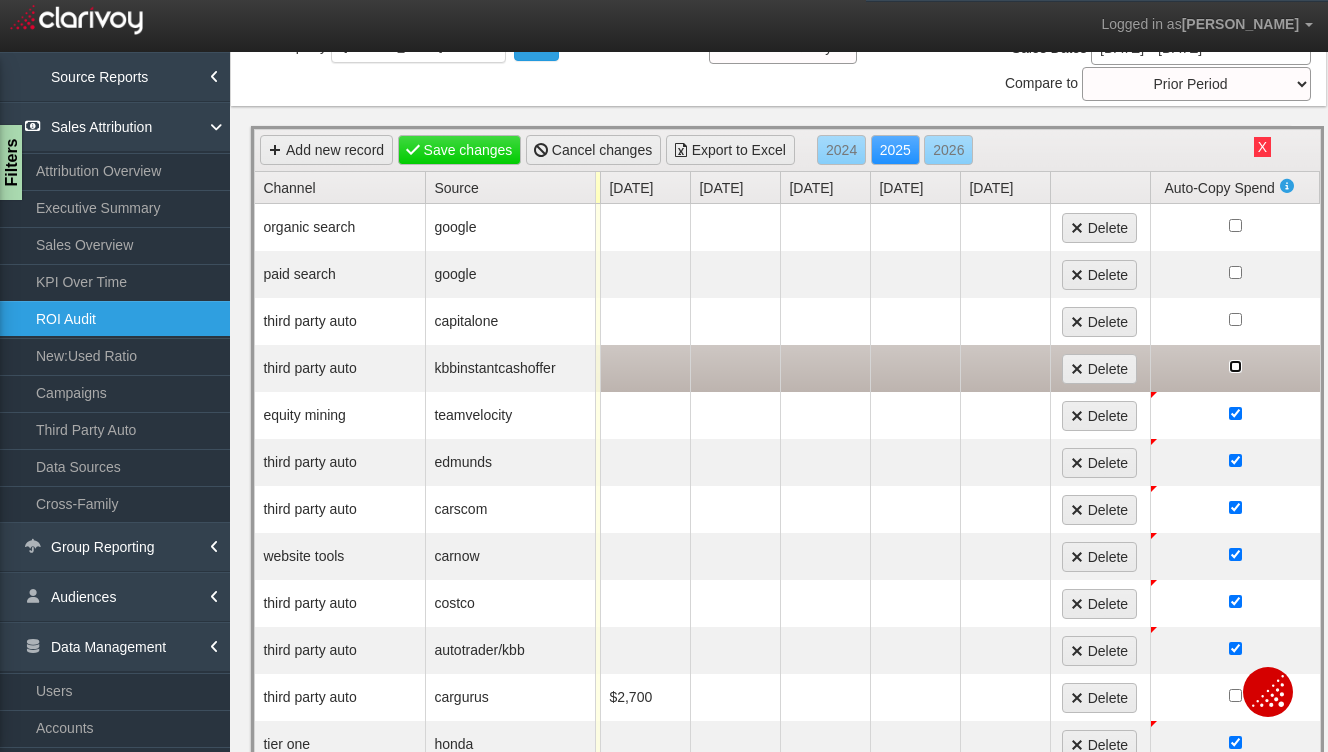 click at bounding box center (1235, 366) 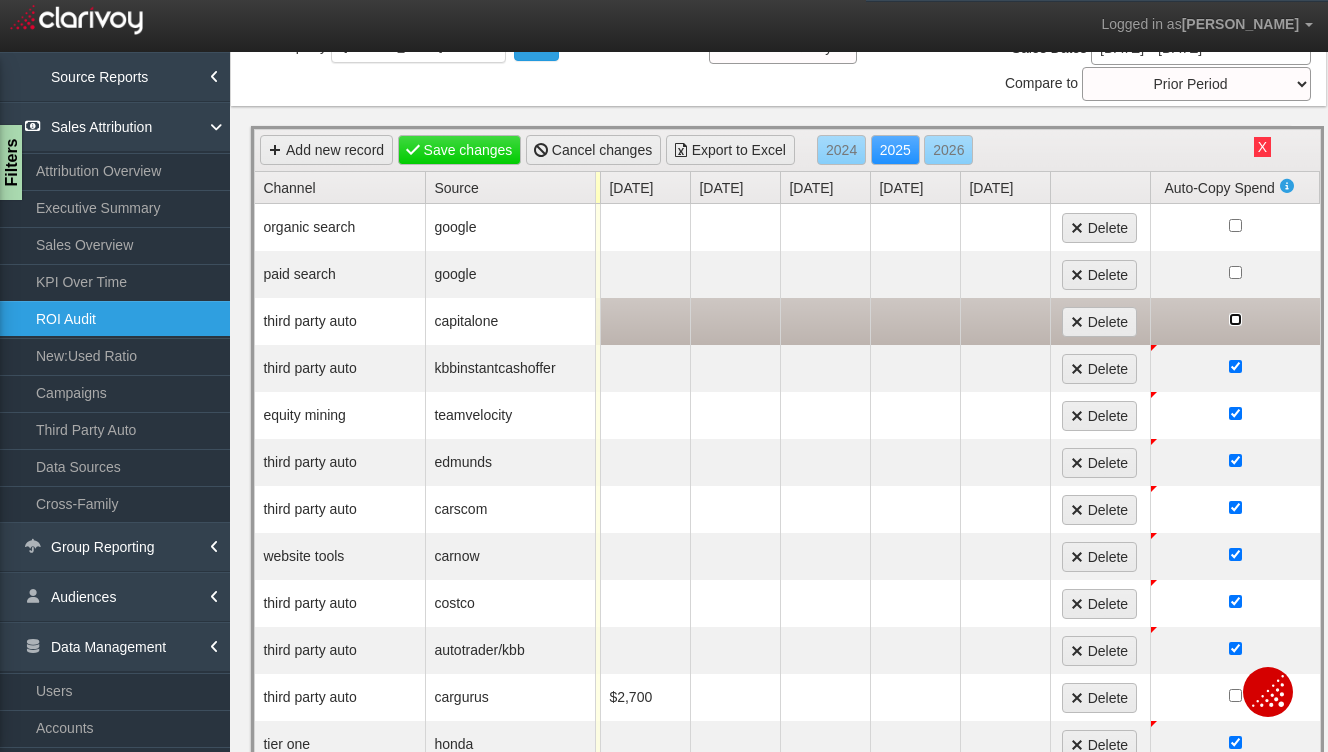 click at bounding box center (1235, 319) 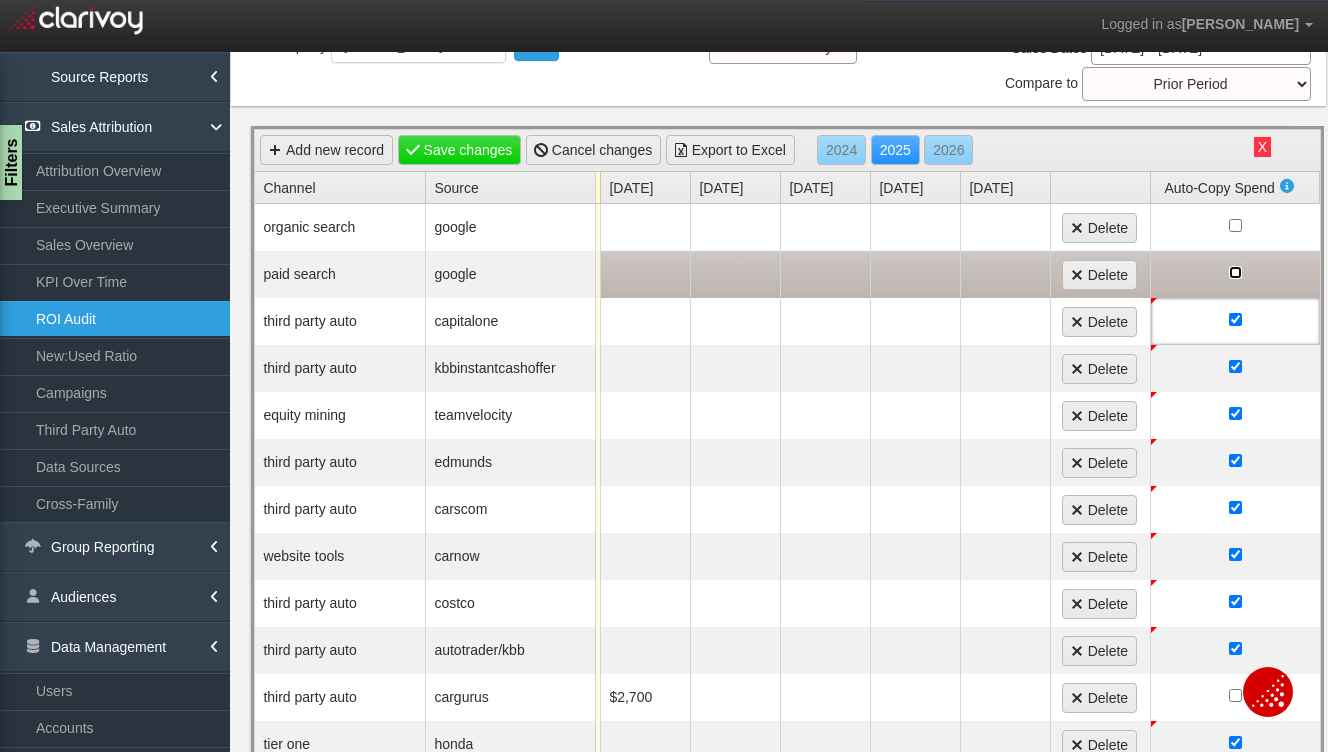 click at bounding box center [1235, 272] 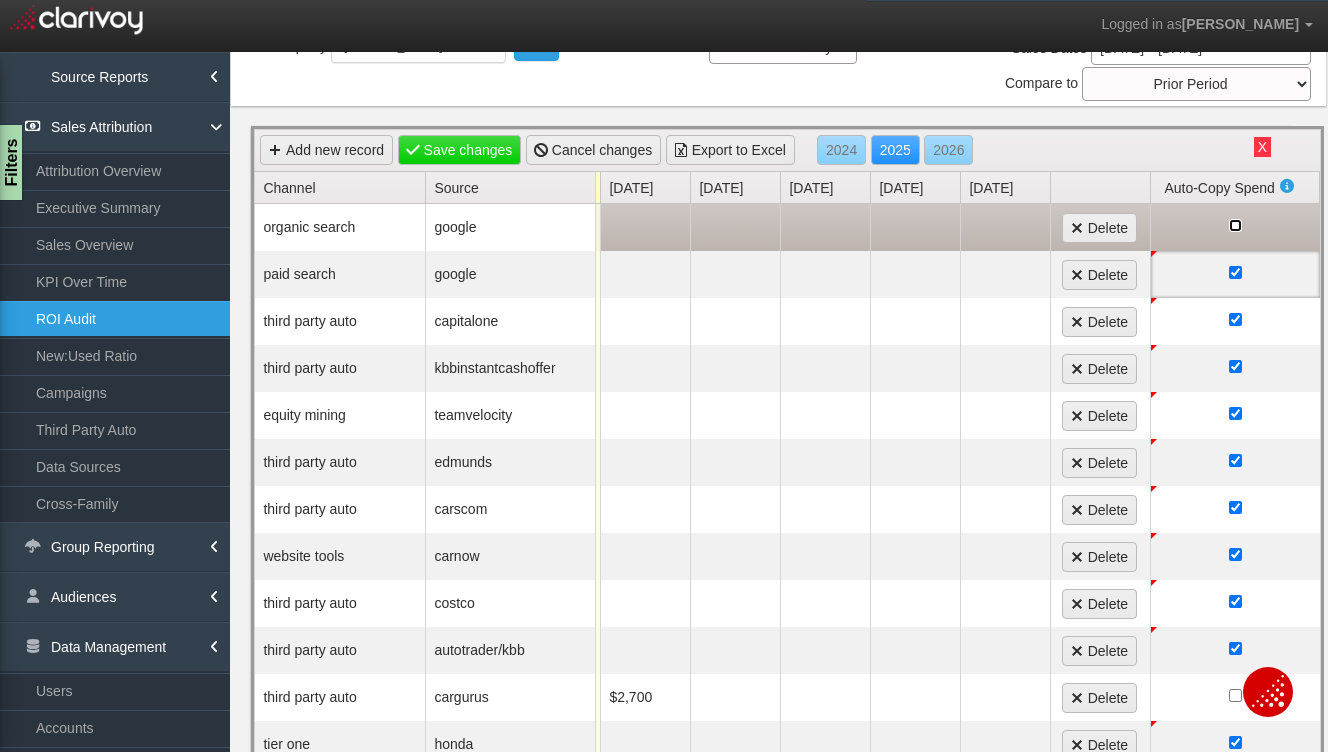 click at bounding box center (1235, 225) 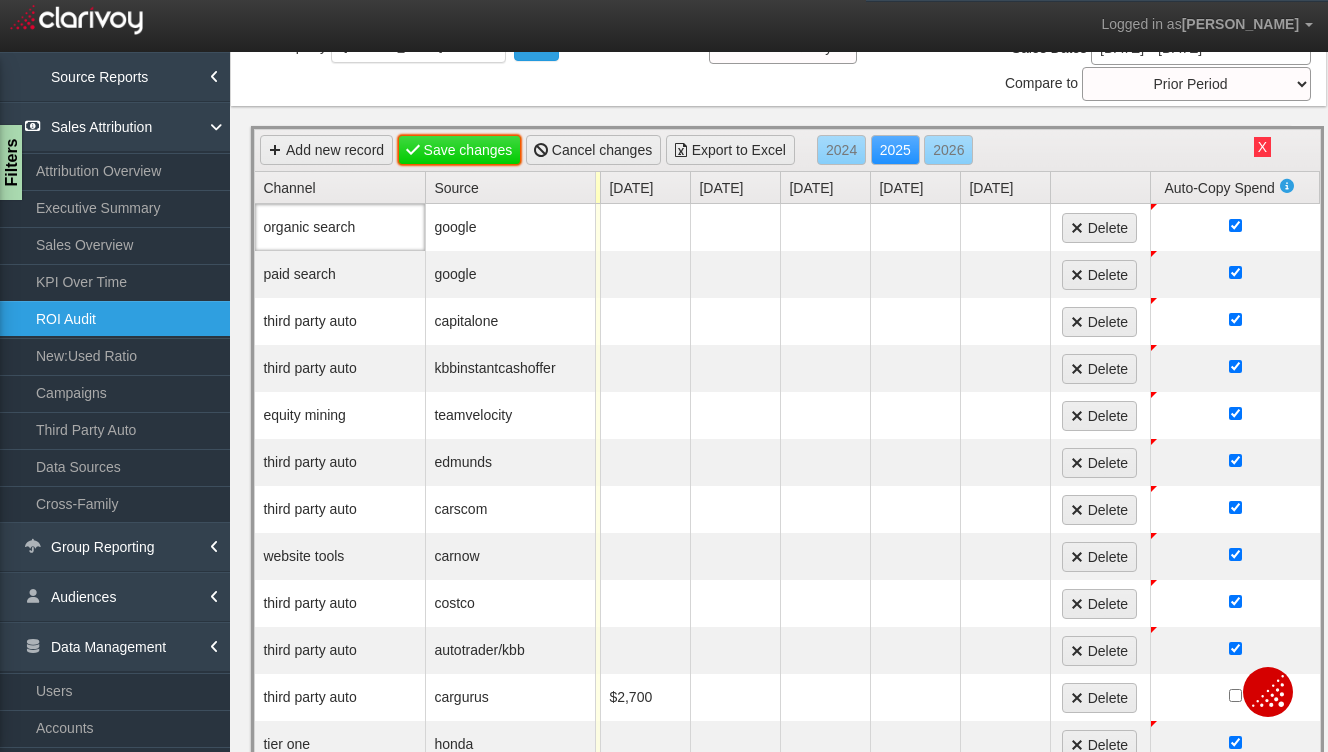 click on "Save changes" at bounding box center [460, 150] 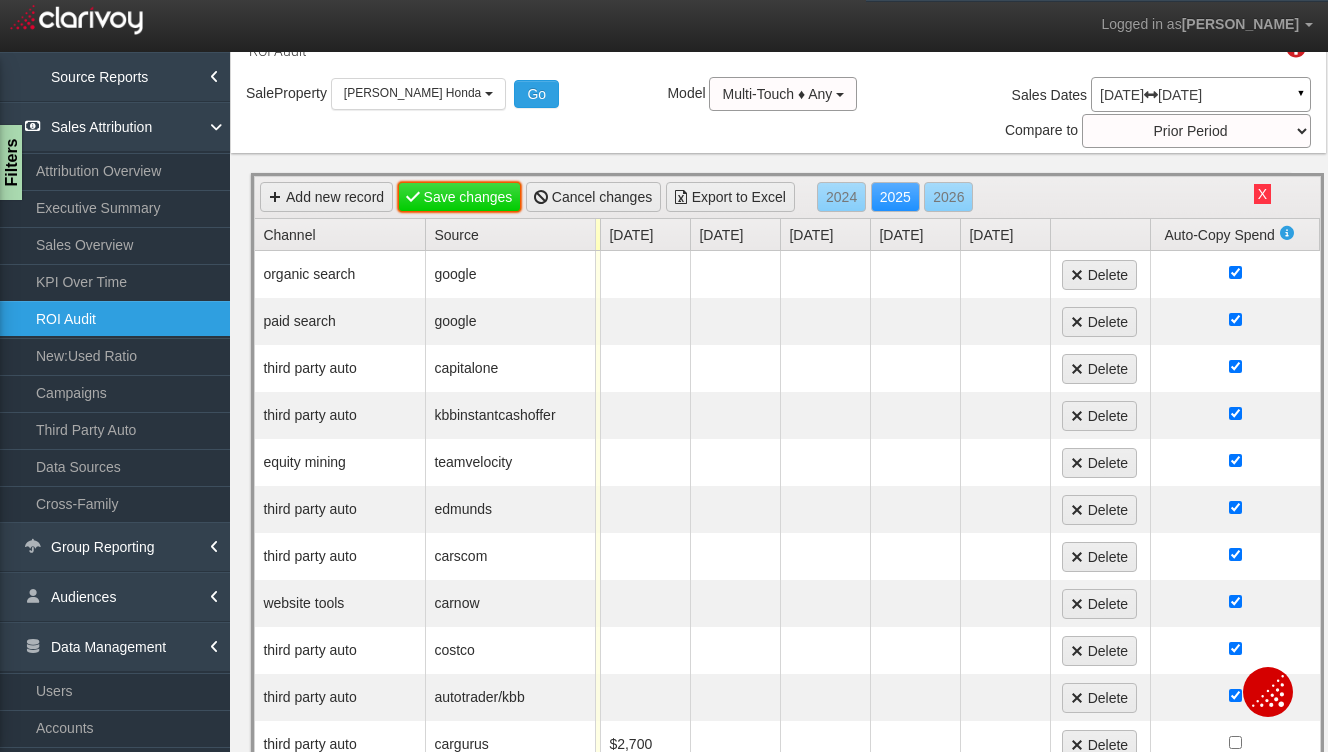click on "Save changes" at bounding box center [460, 197] 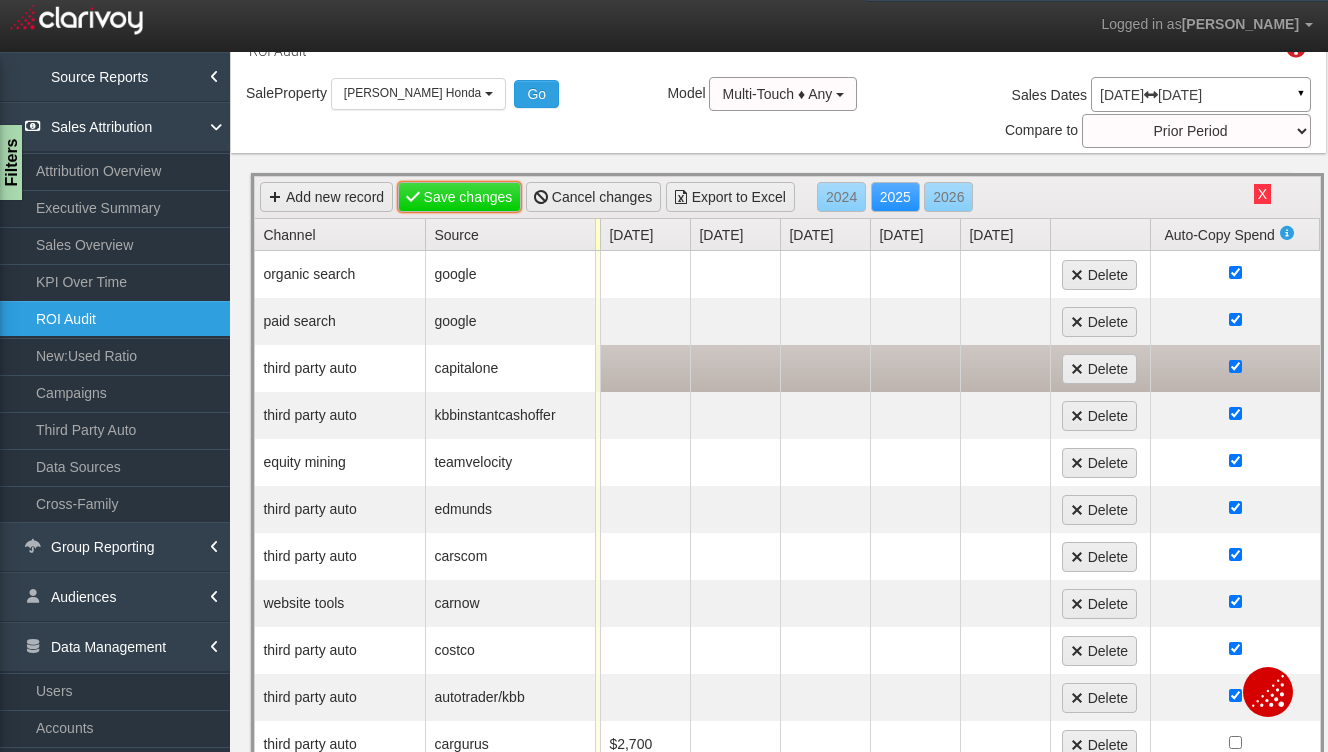scroll, scrollTop: 0, scrollLeft: 395, axis: horizontal 